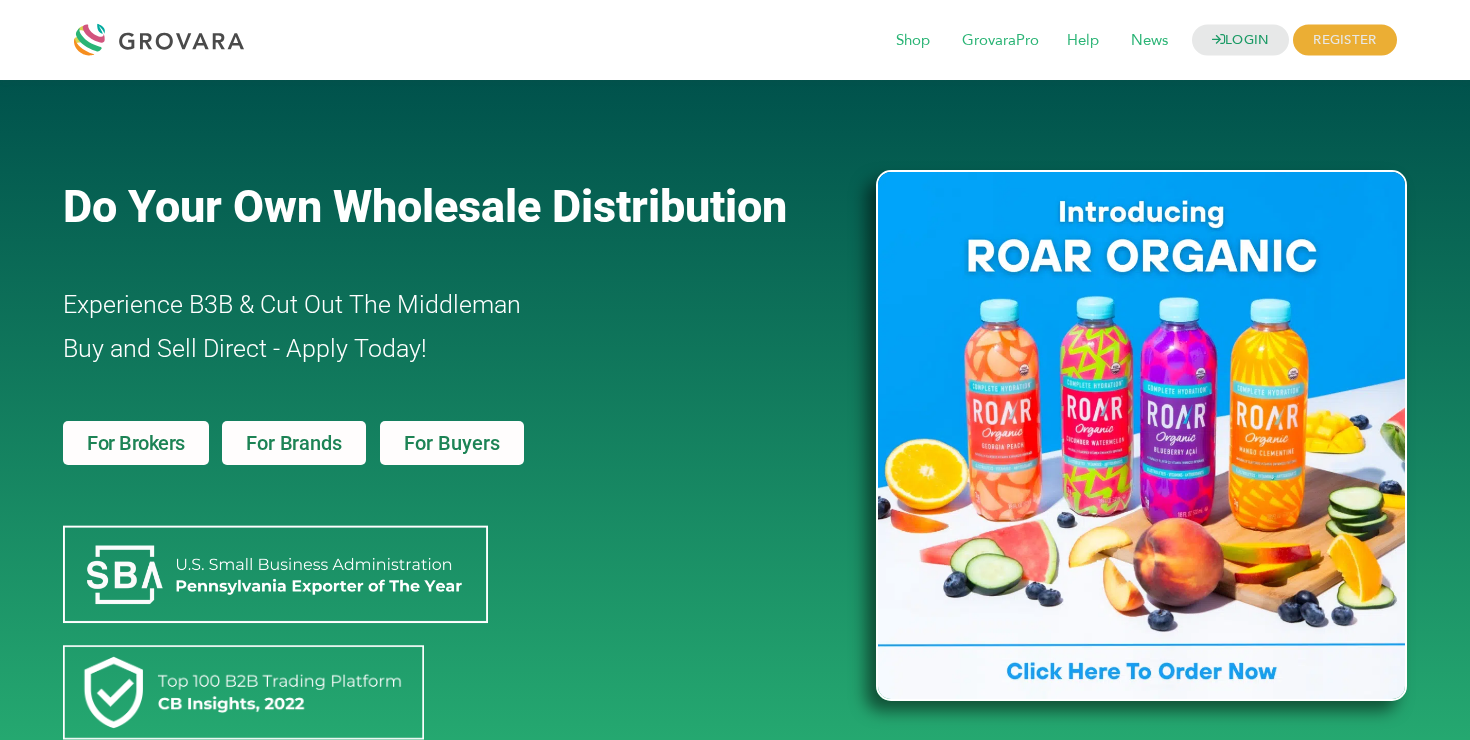 scroll, scrollTop: 0, scrollLeft: 0, axis: both 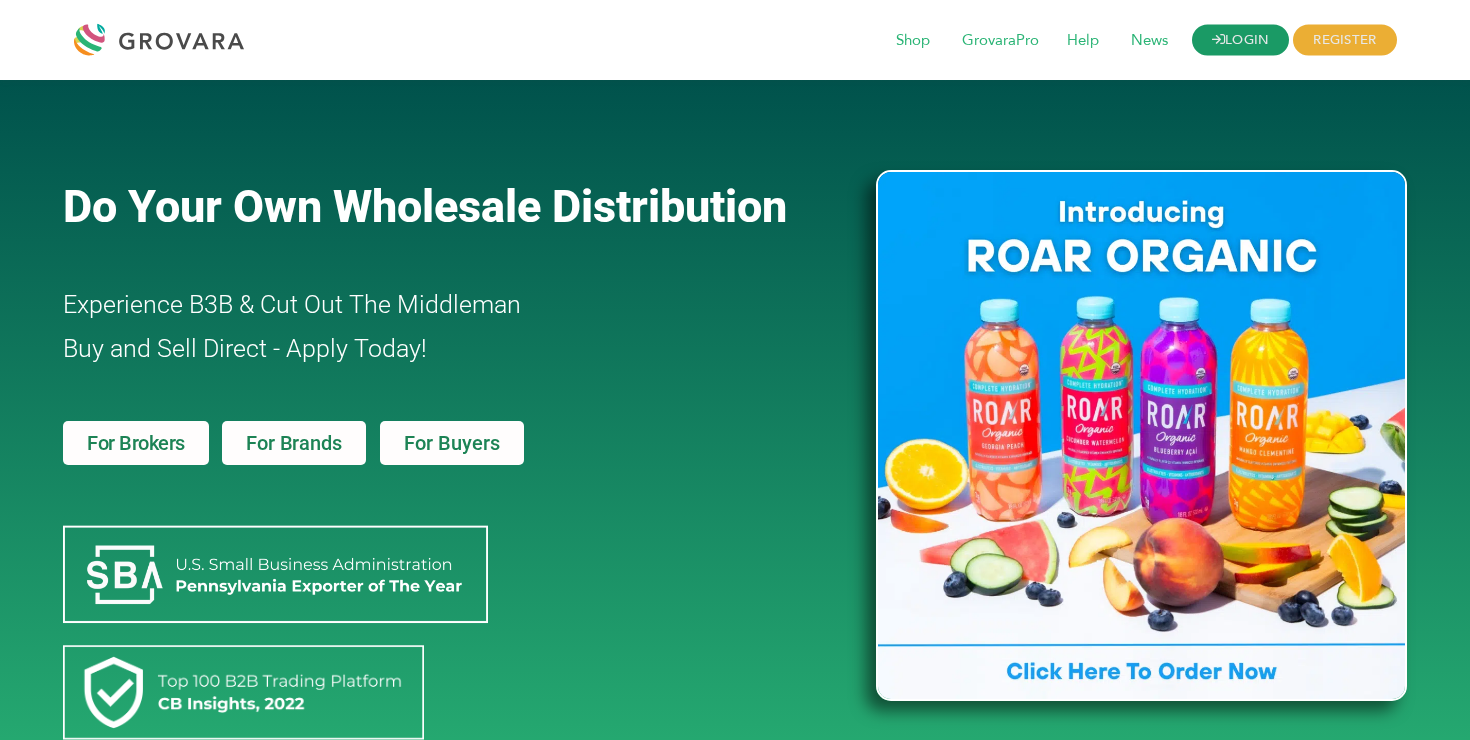 click on "LOGIN" at bounding box center [1241, 40] 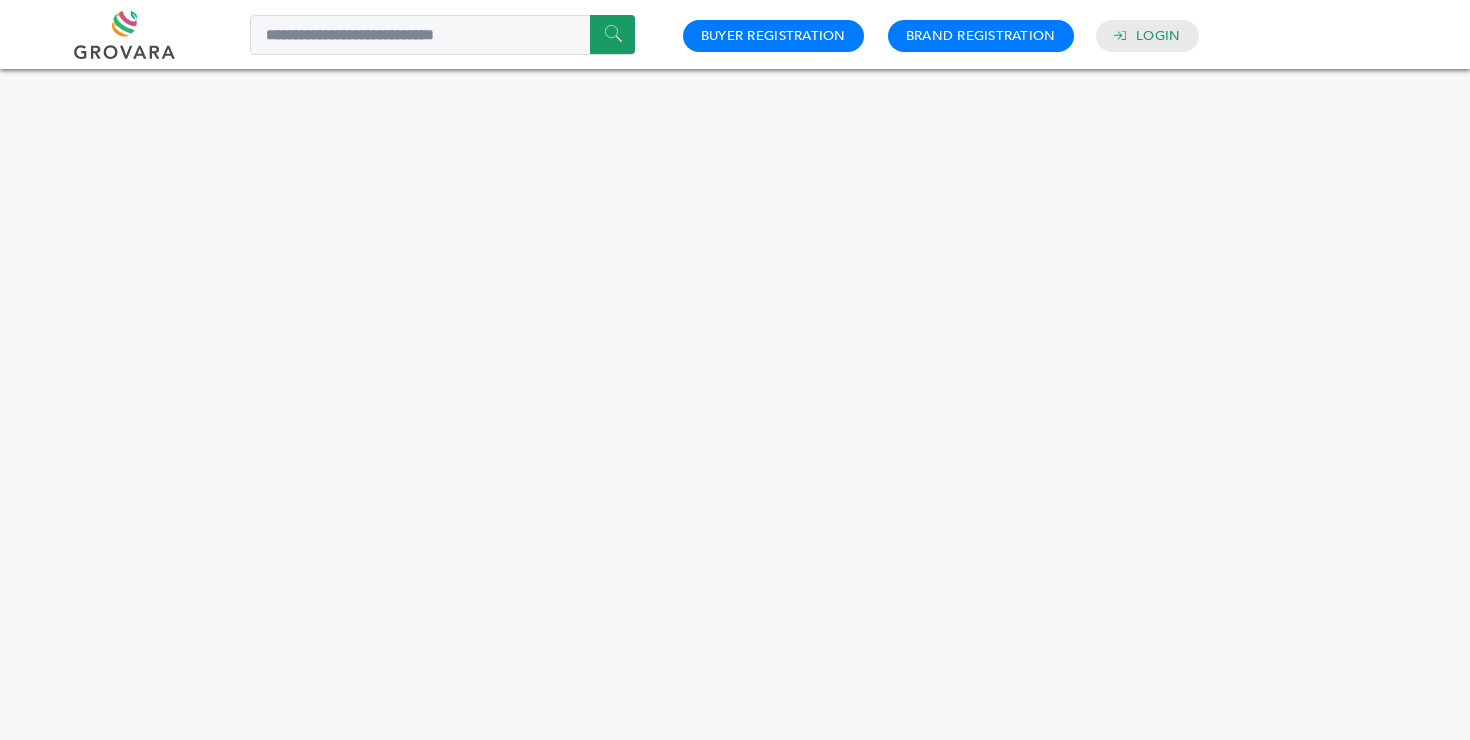 scroll, scrollTop: 0, scrollLeft: 0, axis: both 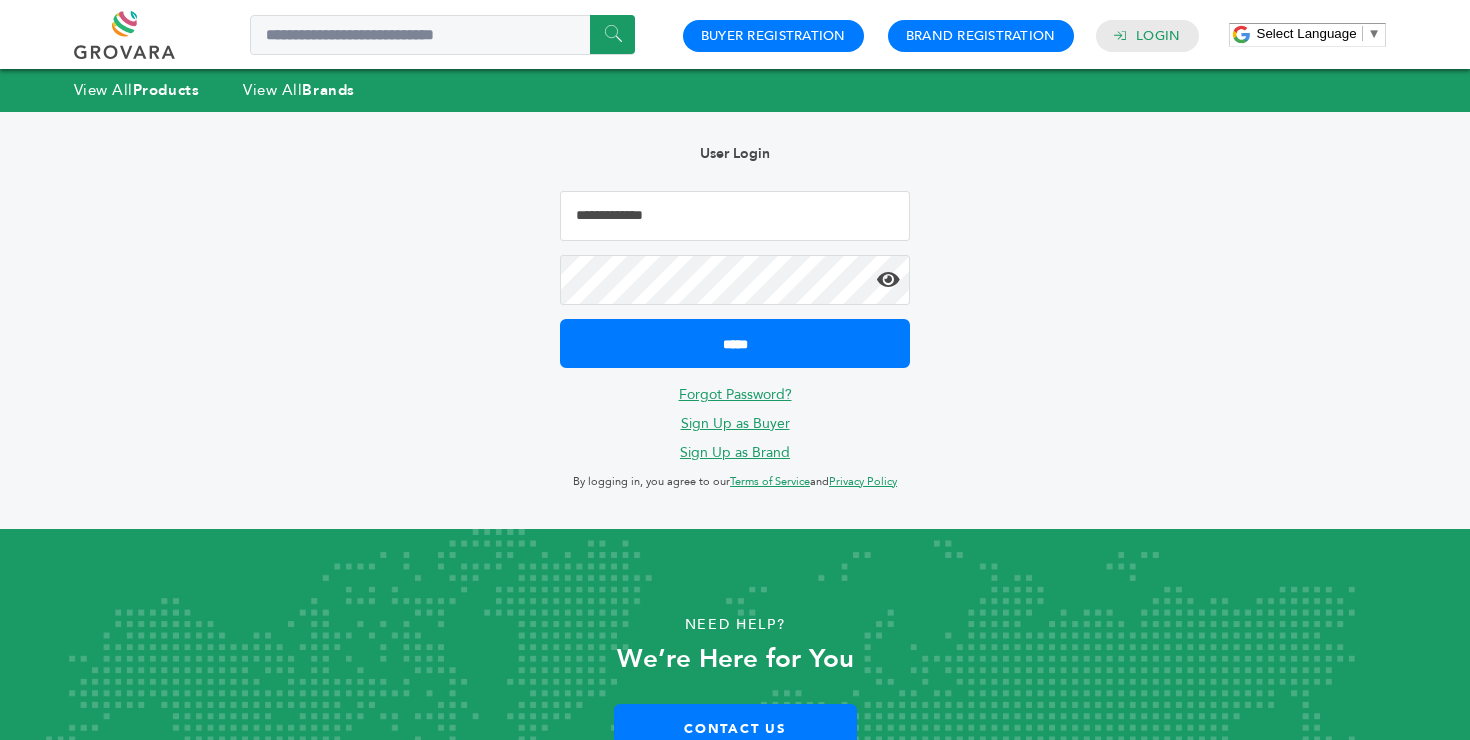 click at bounding box center [735, 216] 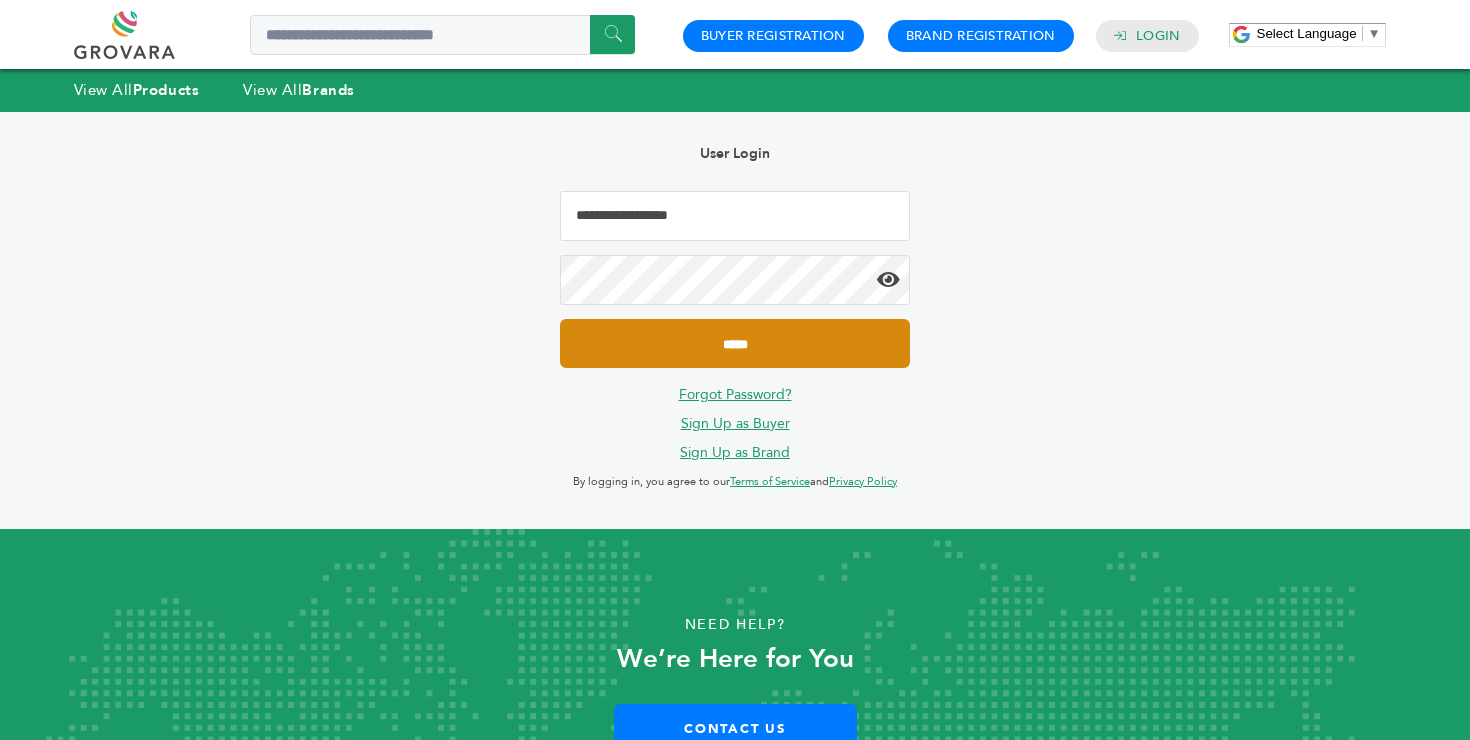 click on "*****" at bounding box center [735, 343] 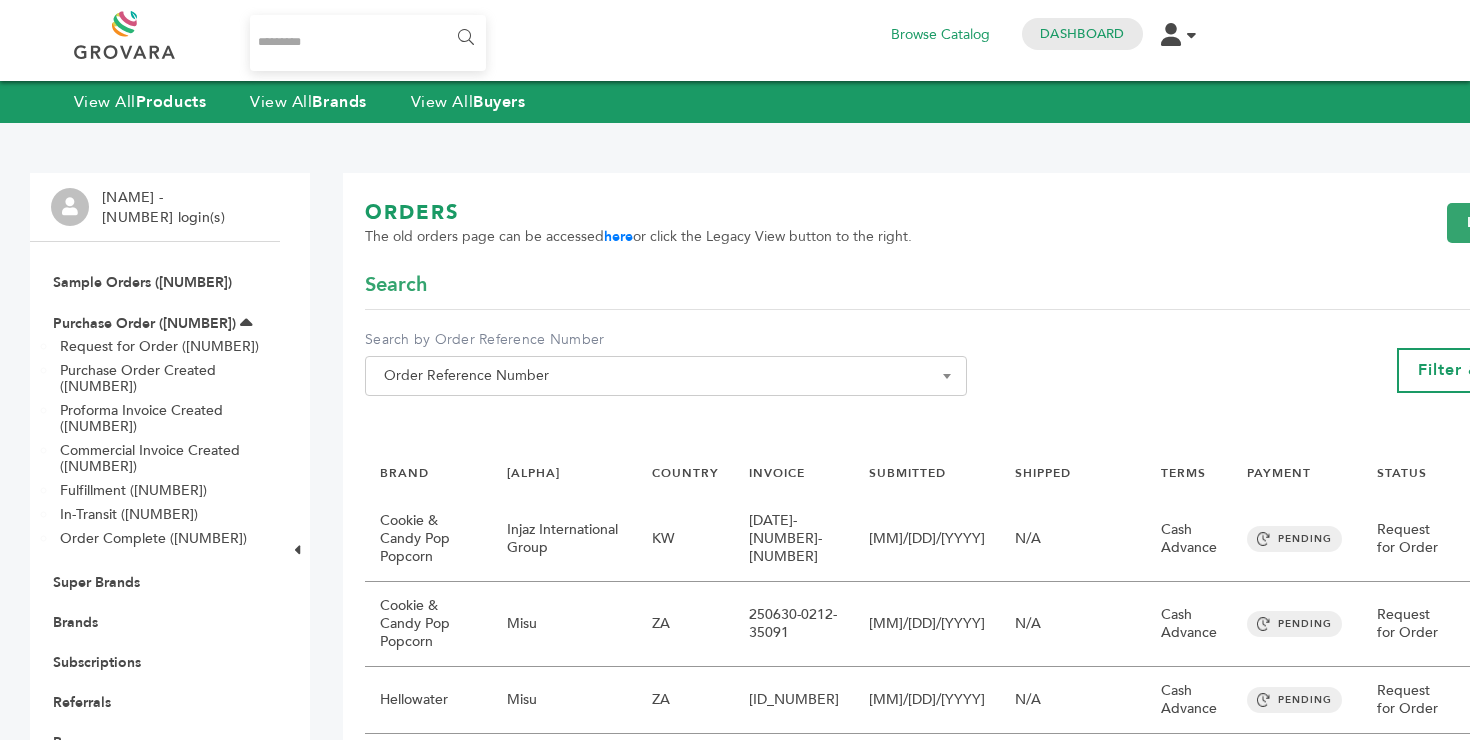 scroll, scrollTop: 0, scrollLeft: 0, axis: both 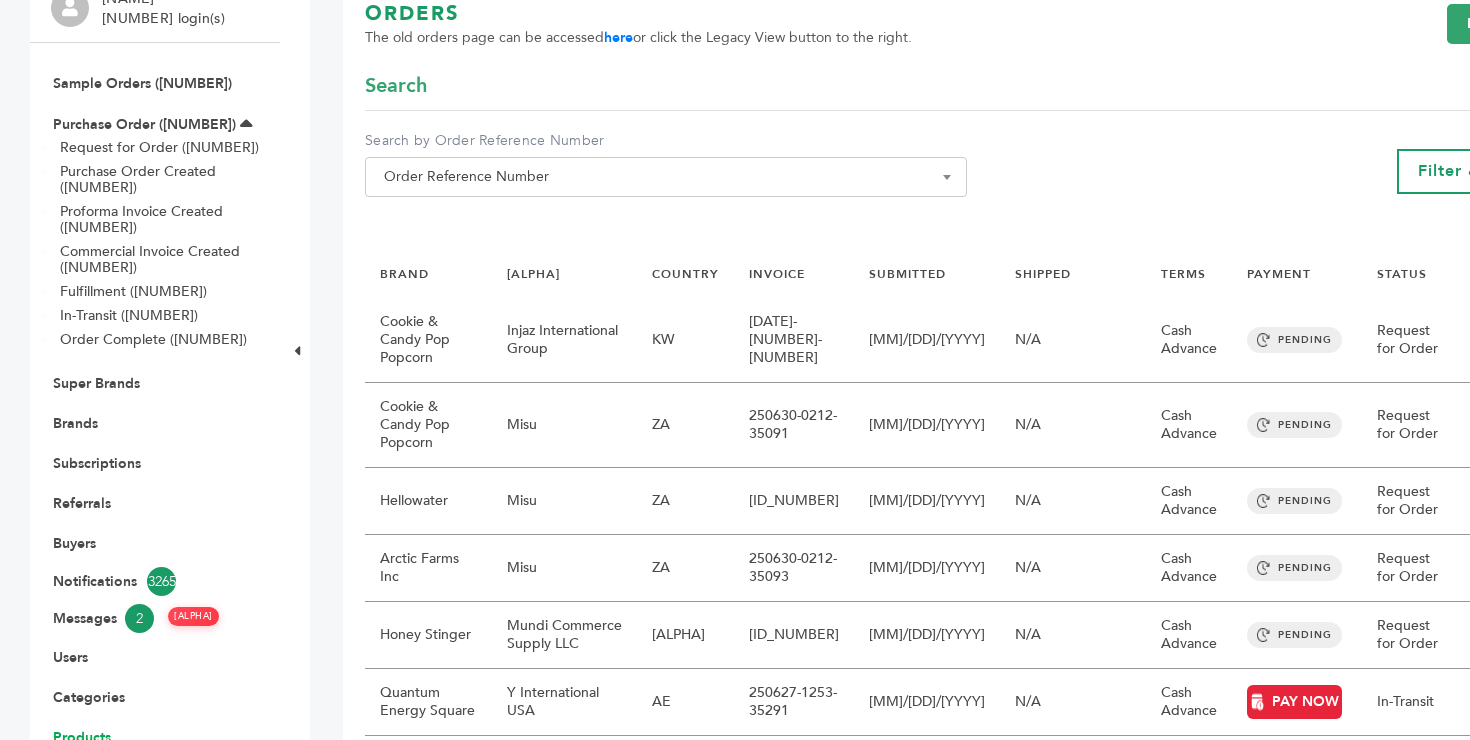 click on "Products" at bounding box center [82, 737] 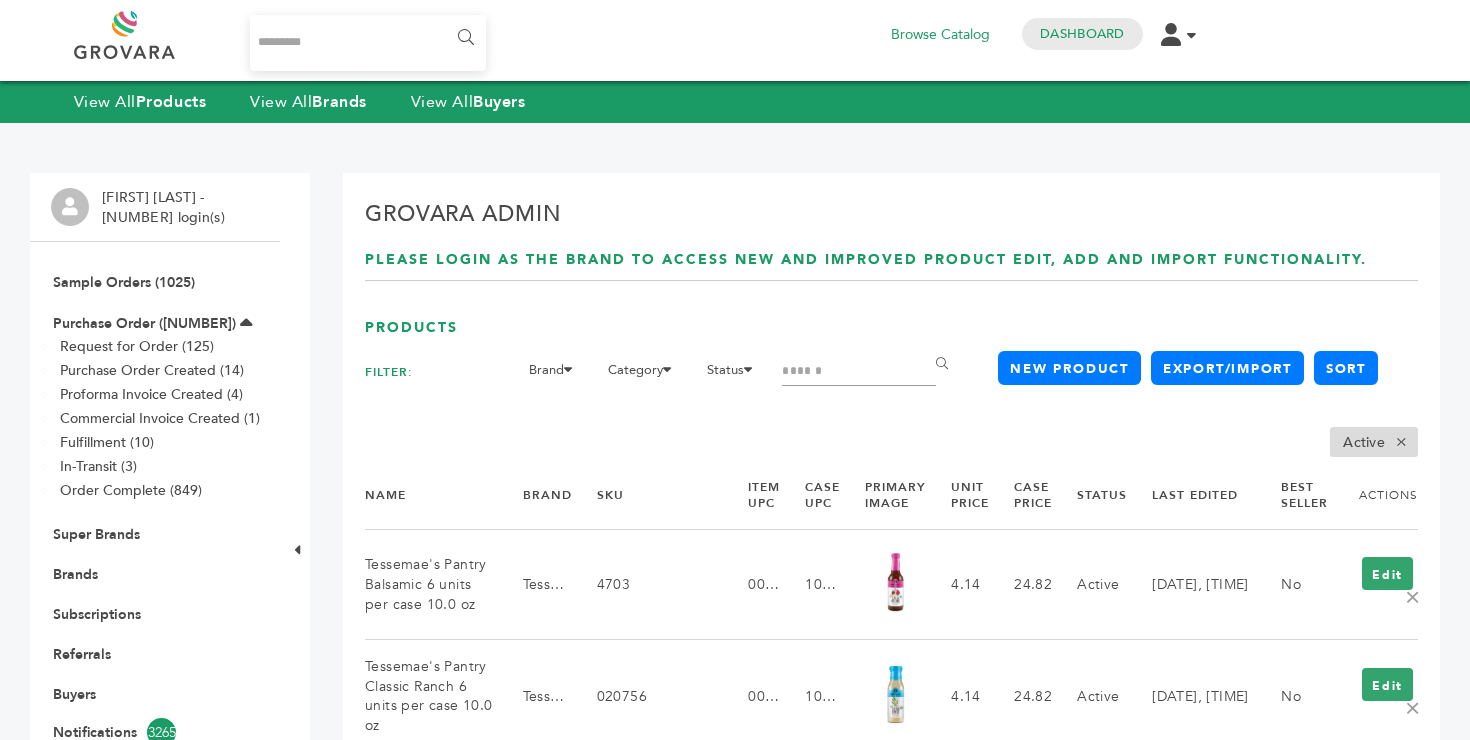 scroll, scrollTop: 0, scrollLeft: 0, axis: both 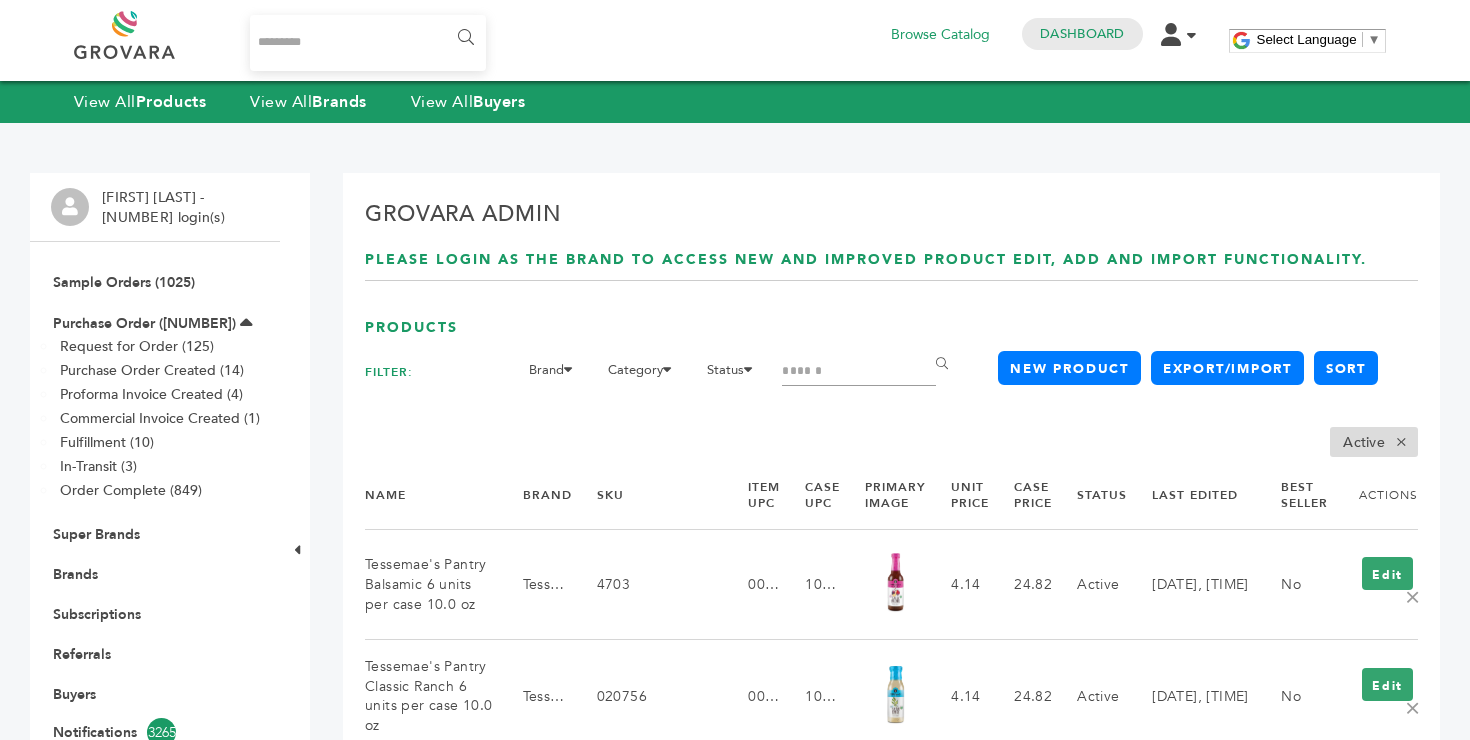 click at bounding box center (859, 372) 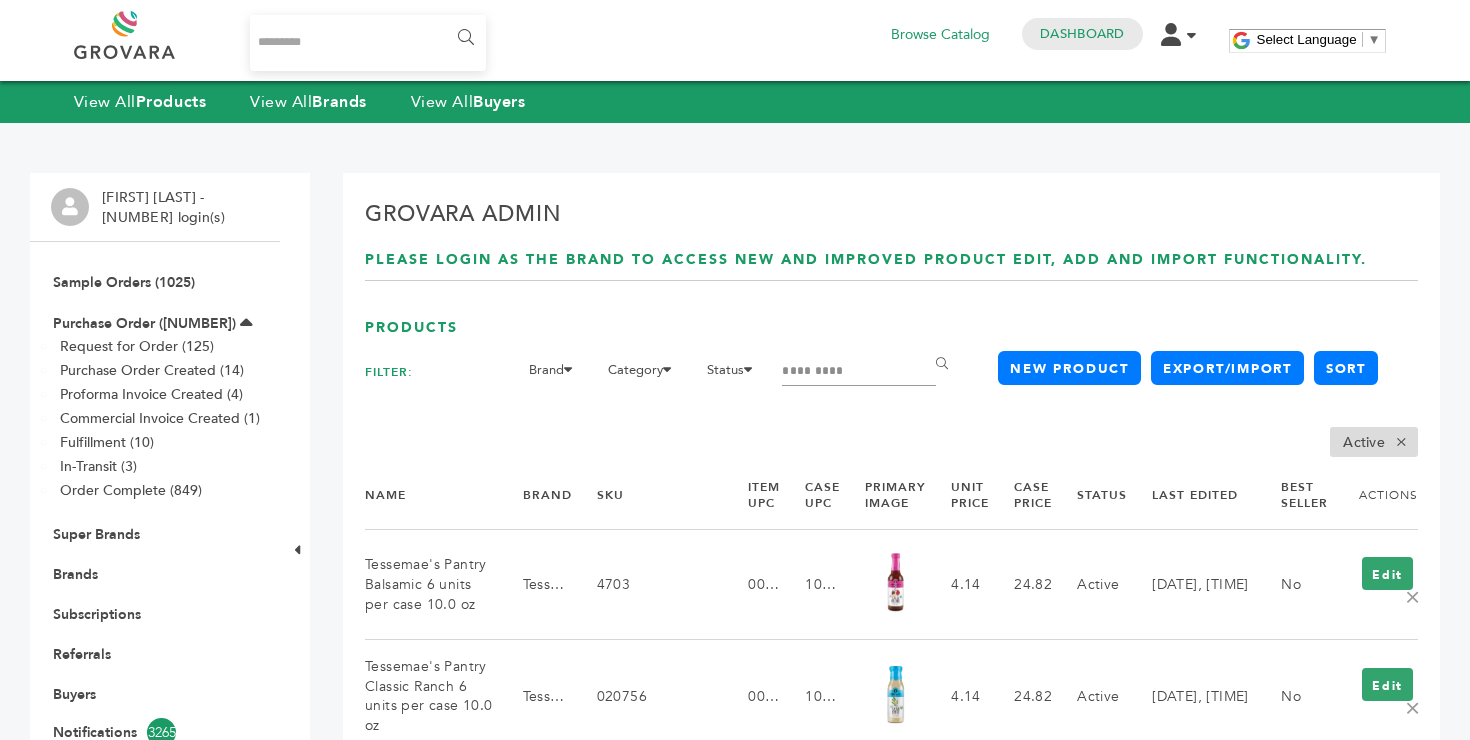 type on "*********" 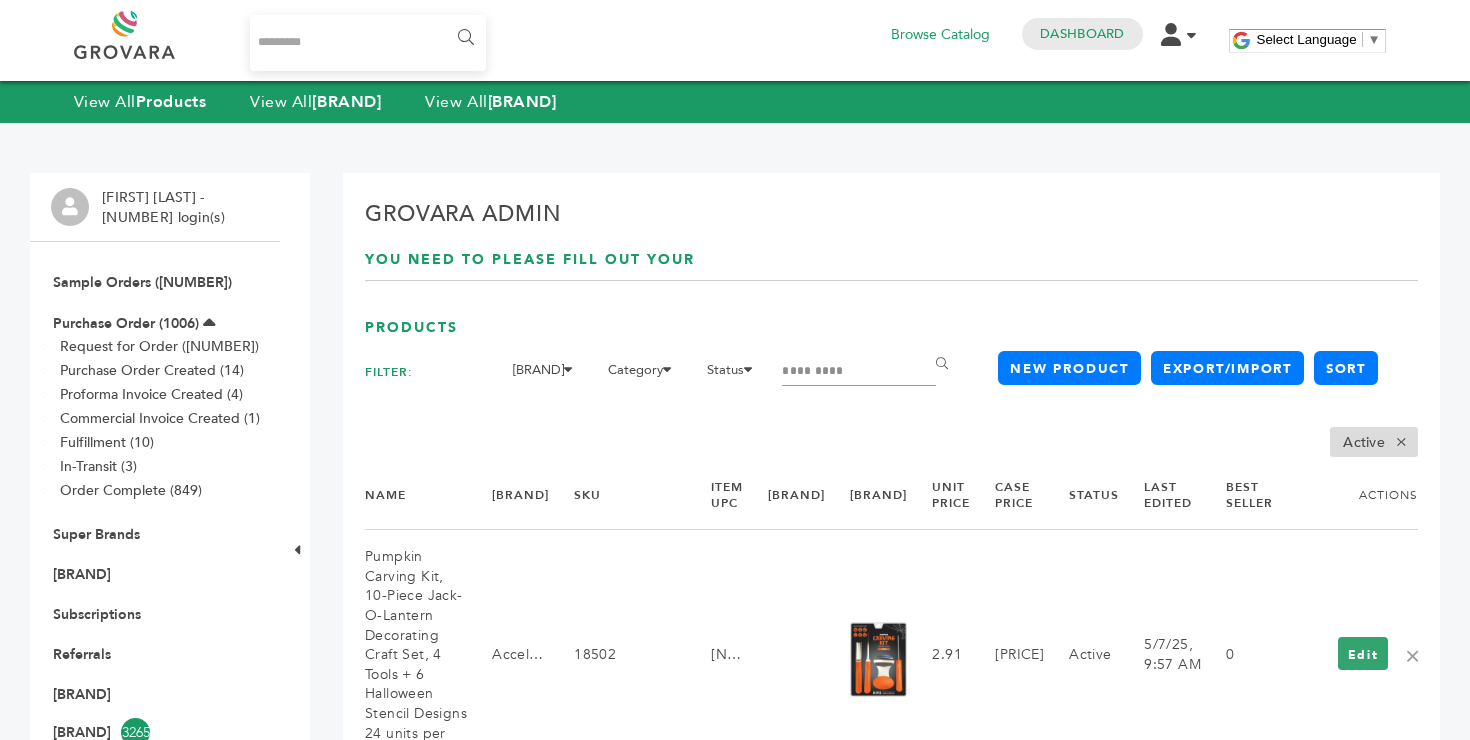 scroll, scrollTop: 430, scrollLeft: 0, axis: vertical 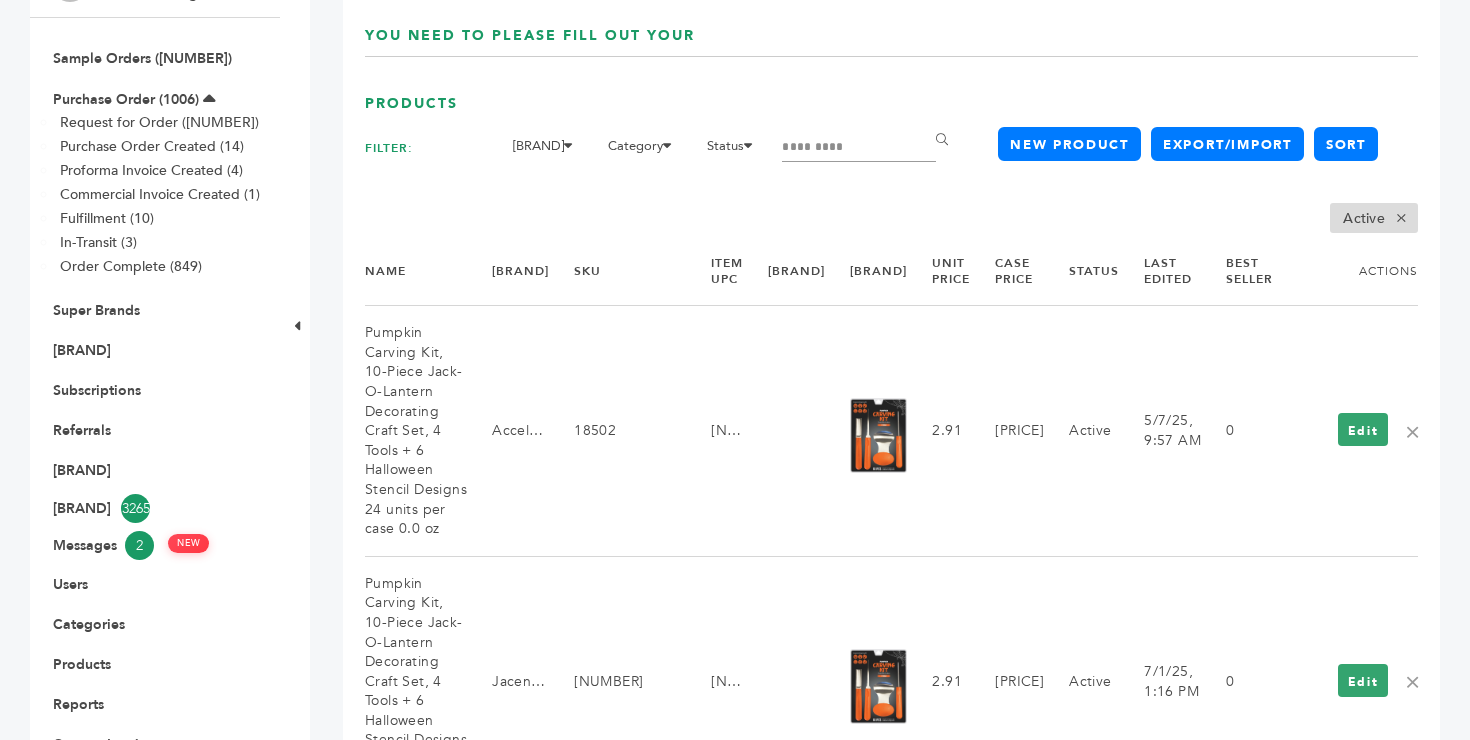click on "Active ×" at bounding box center (891, 220) 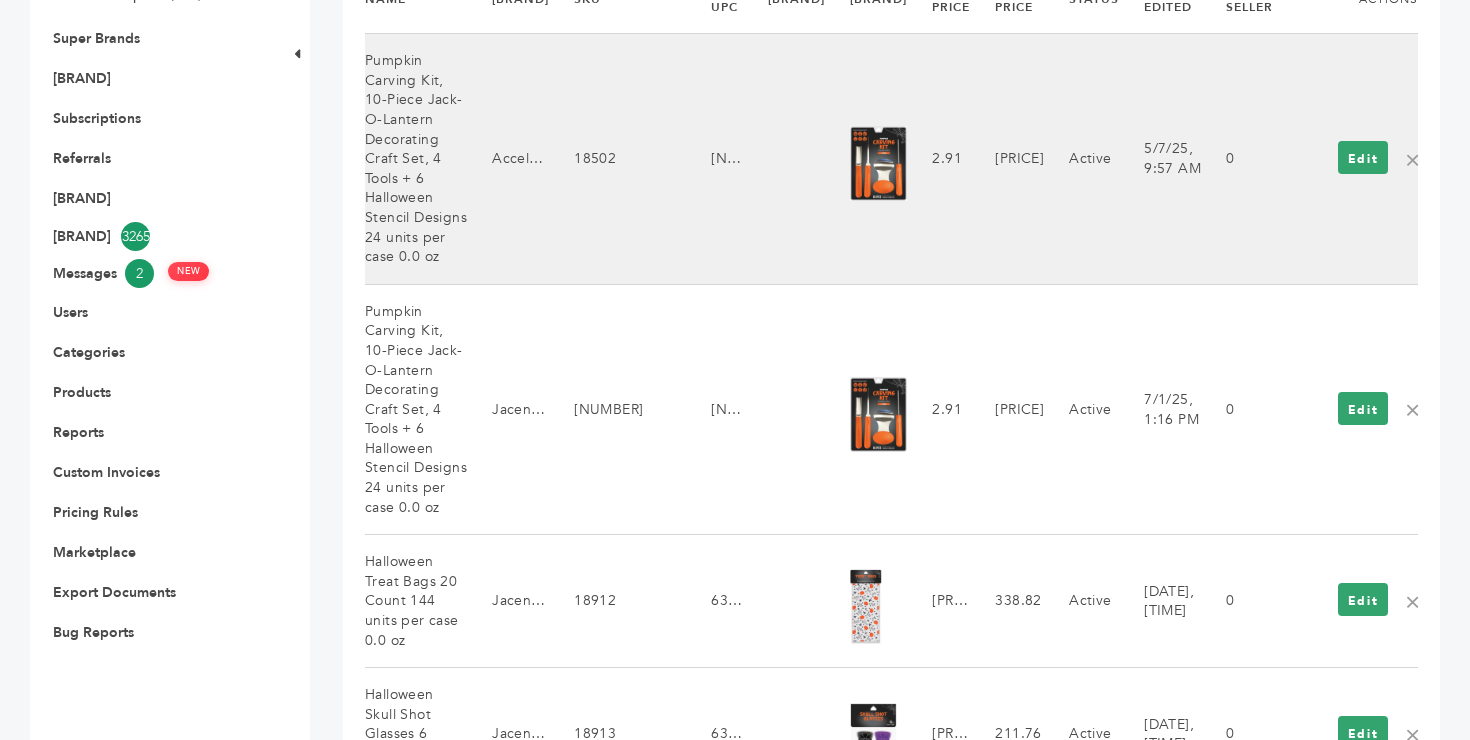 scroll, scrollTop: 532, scrollLeft: 0, axis: vertical 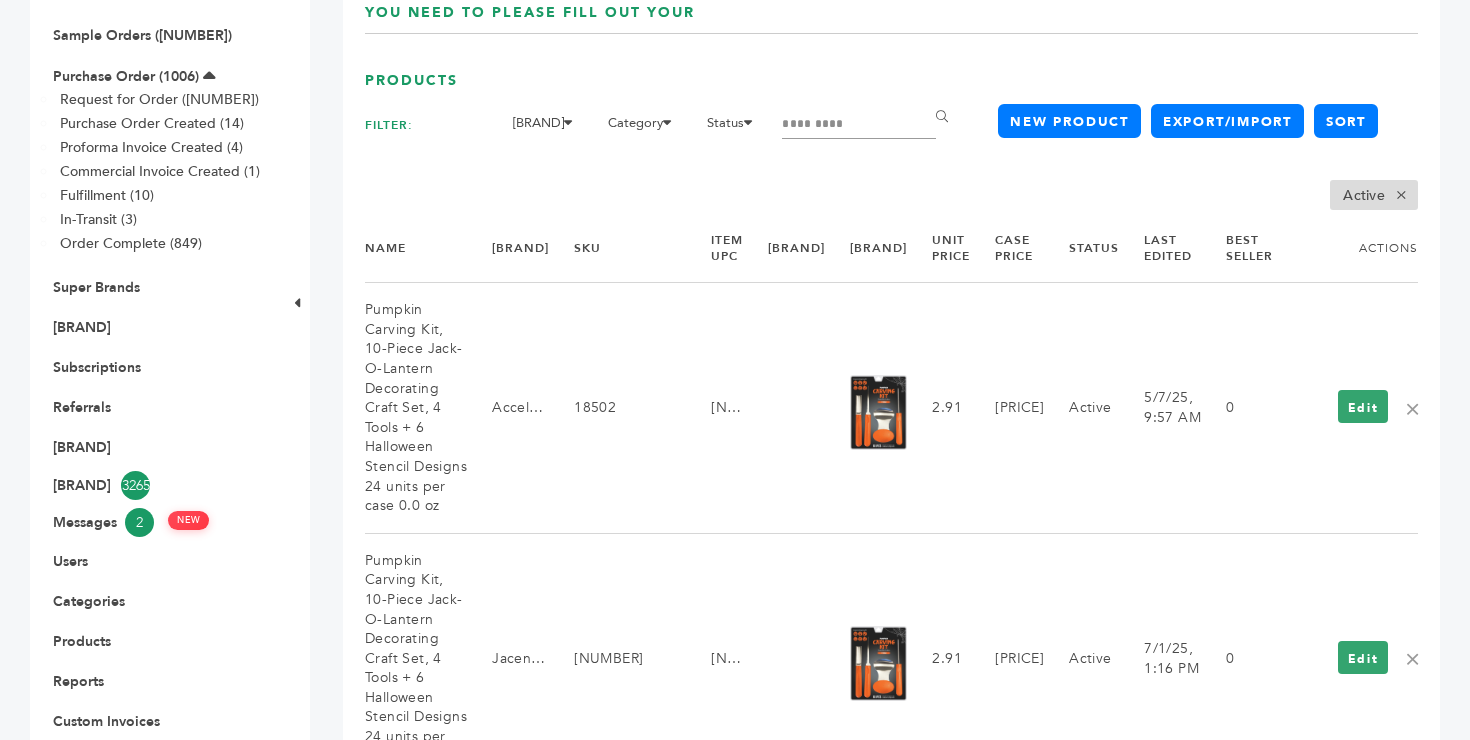 click on "******" at bounding box center [945, 117] 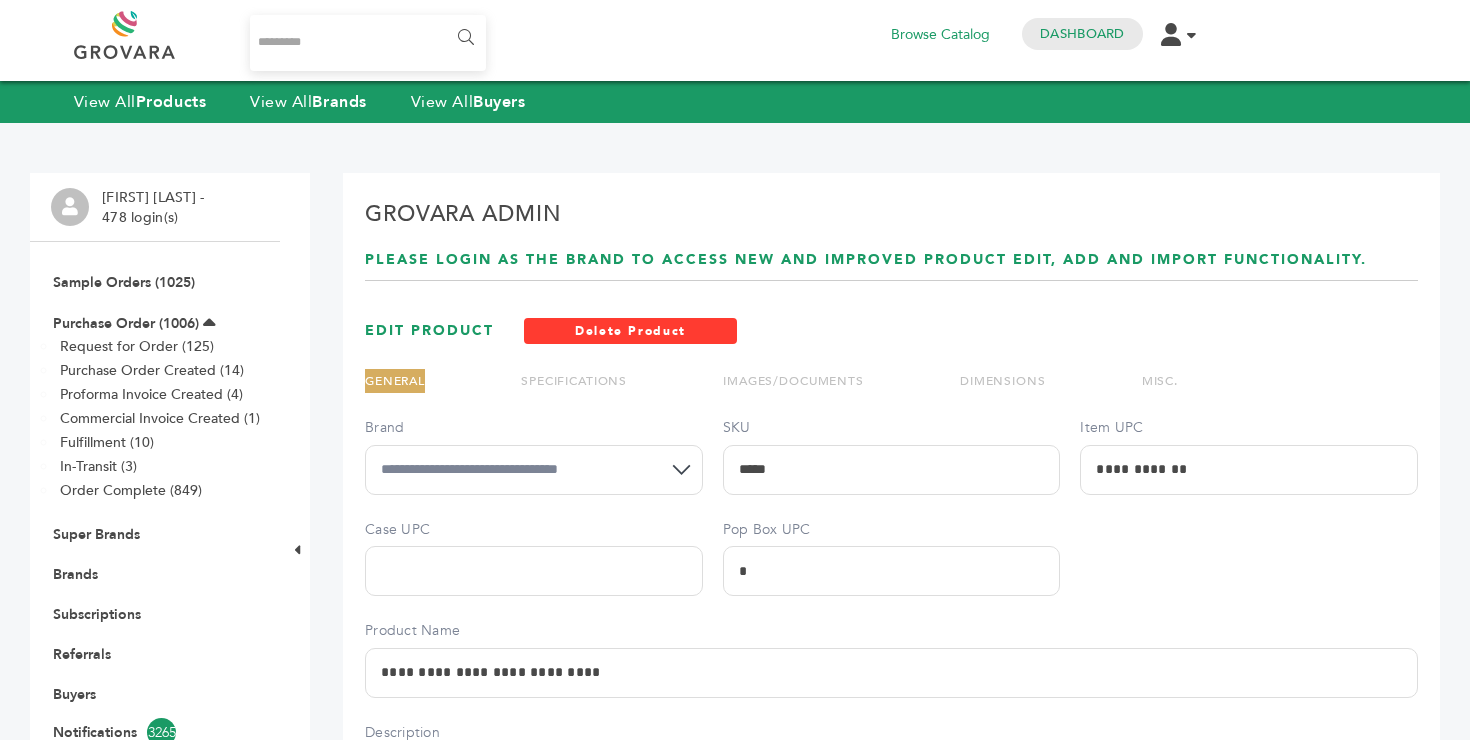 scroll, scrollTop: 0, scrollLeft: 0, axis: both 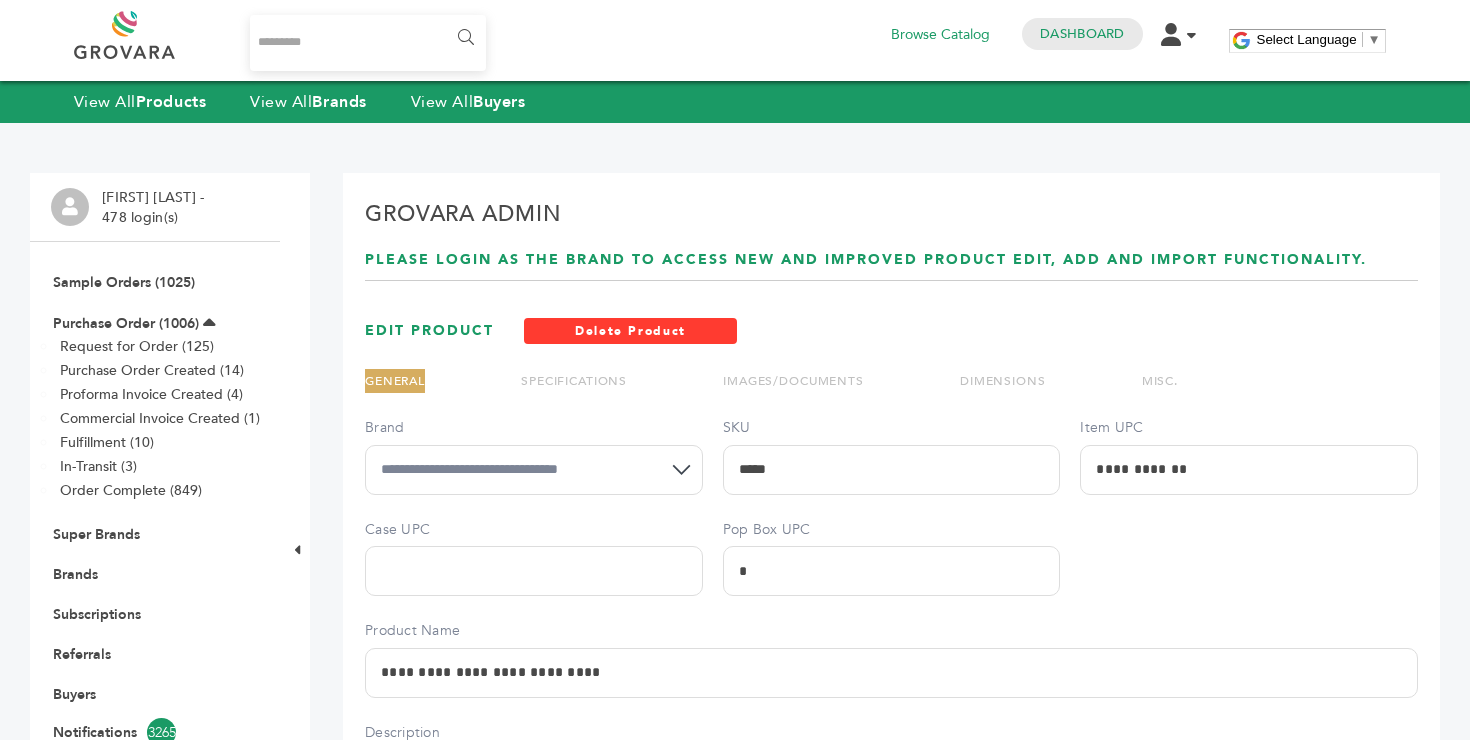 click on "SPECIFICATIONS" at bounding box center (574, 381) 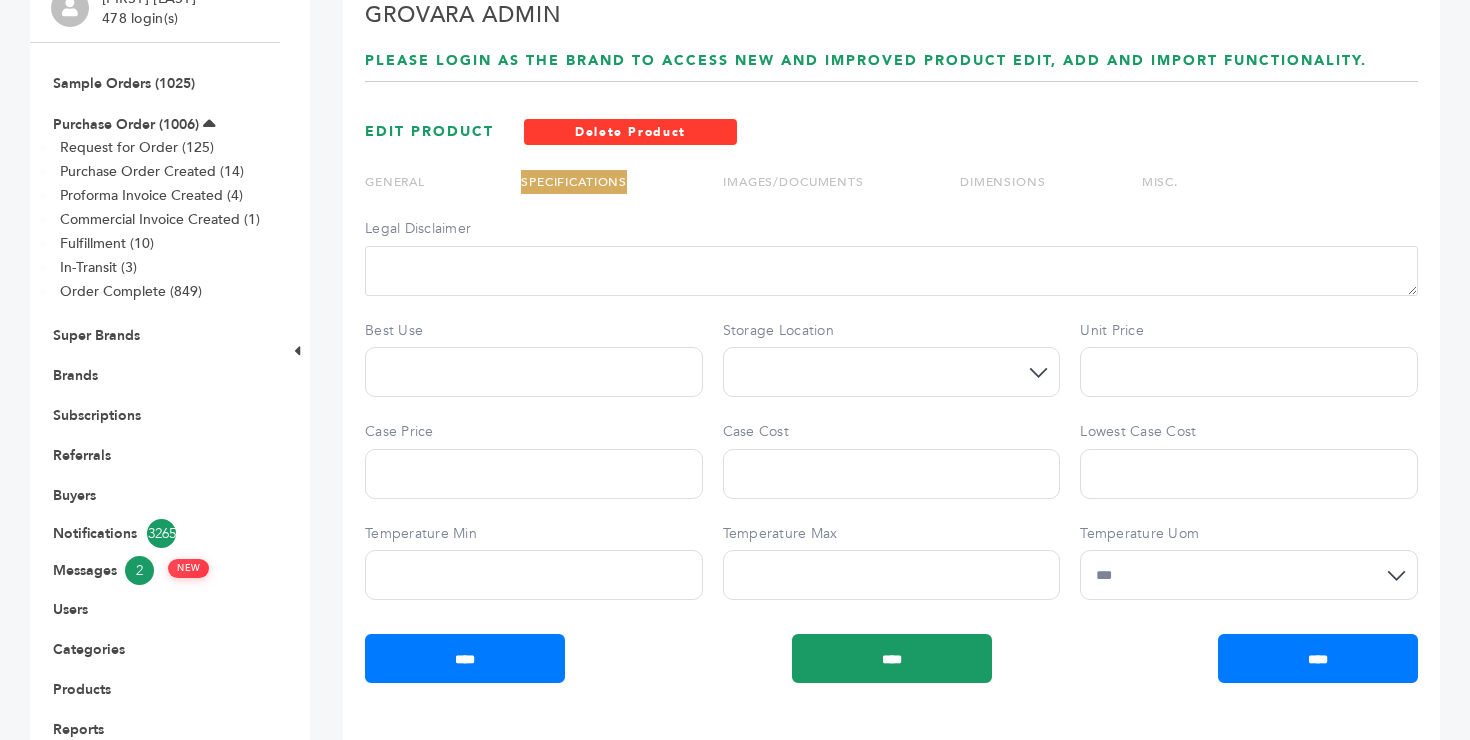scroll, scrollTop: 150, scrollLeft: 0, axis: vertical 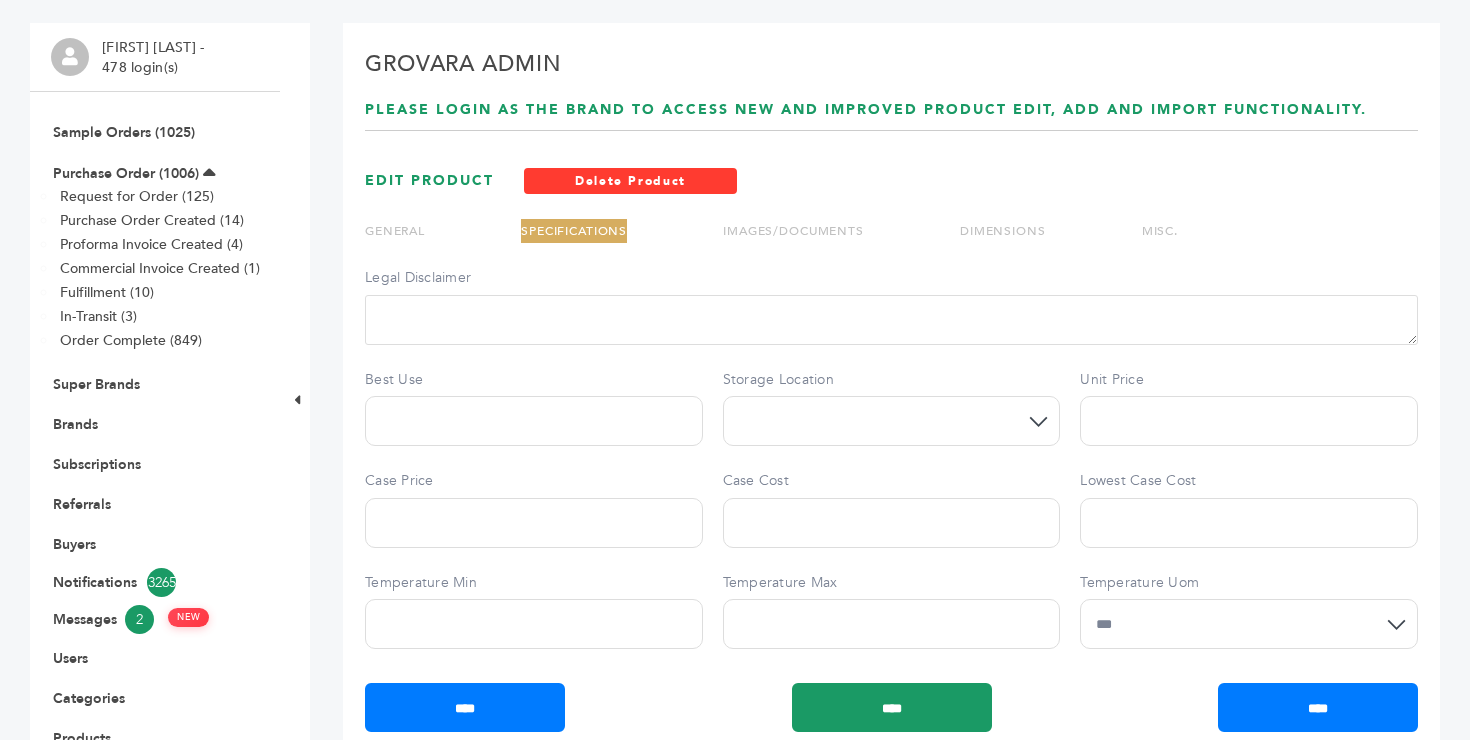 click on "IMAGES/DOCUMENTS" at bounding box center [793, 231] 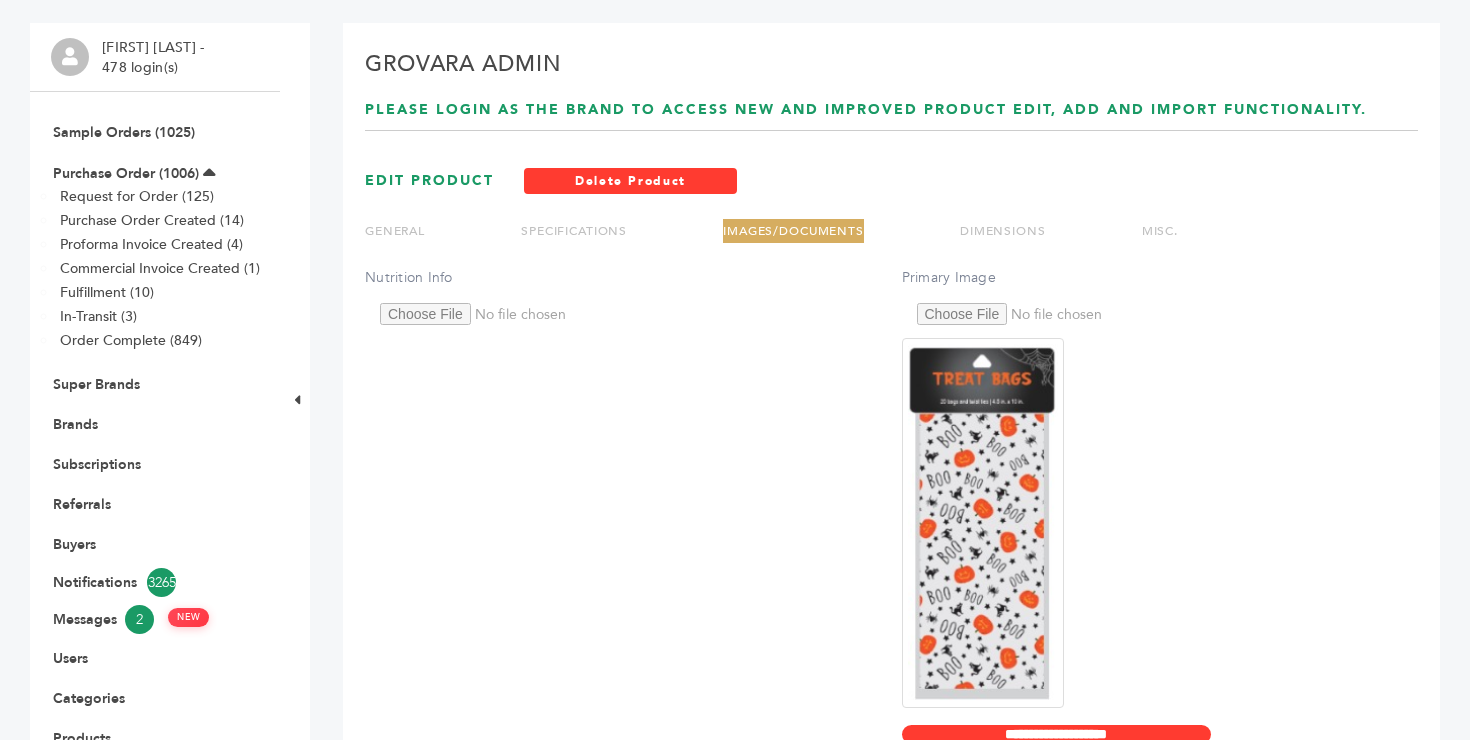 click on "DIMENSIONS" at bounding box center [1003, 231] 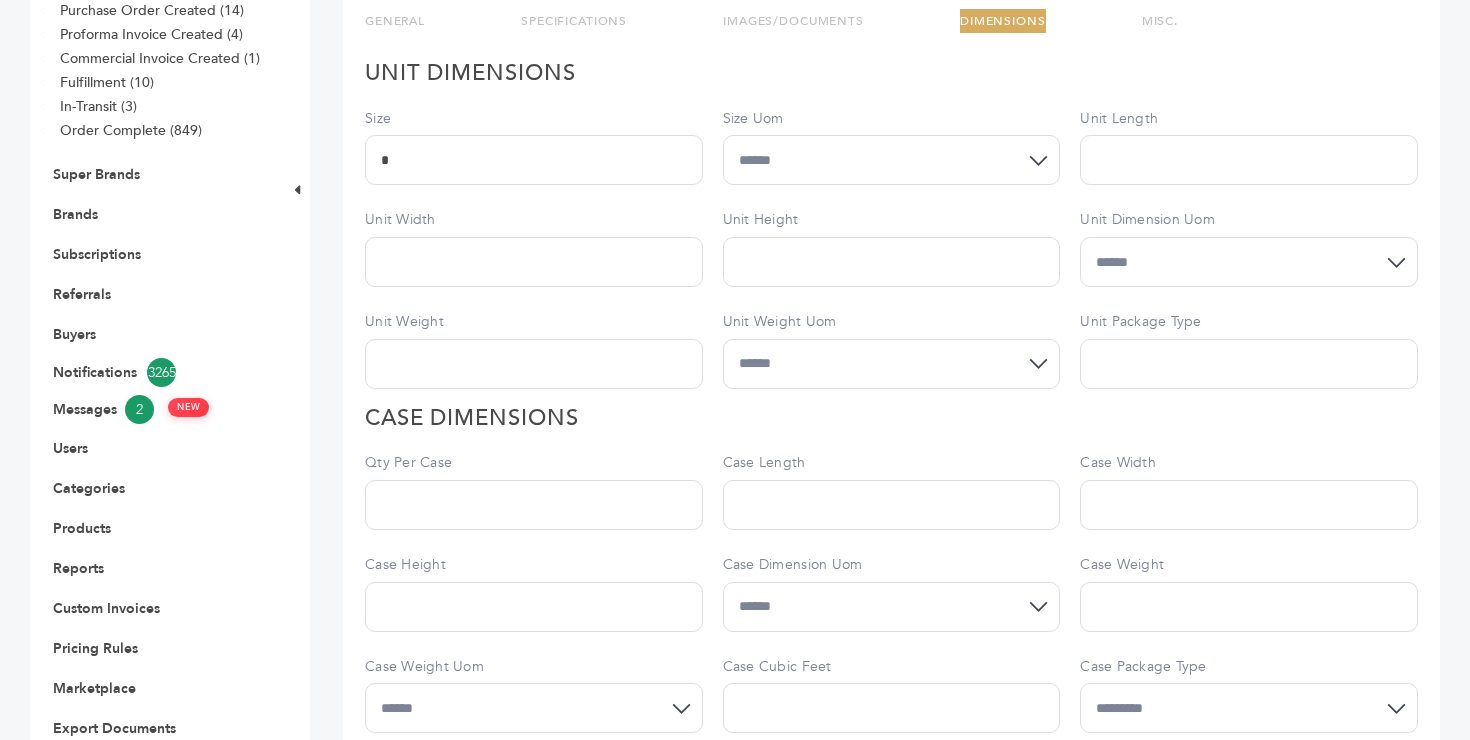 scroll, scrollTop: 321, scrollLeft: 0, axis: vertical 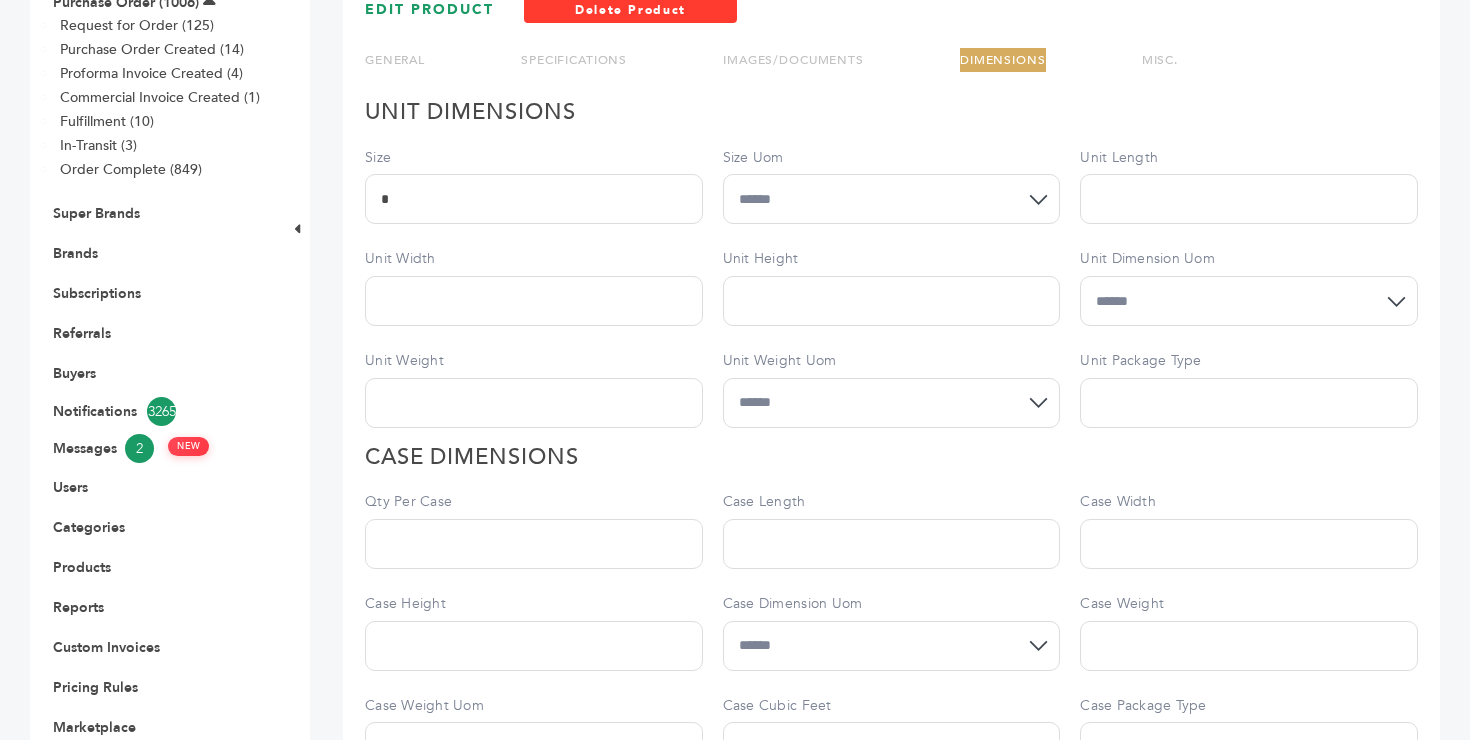 click on "MISC." at bounding box center [1160, 60] 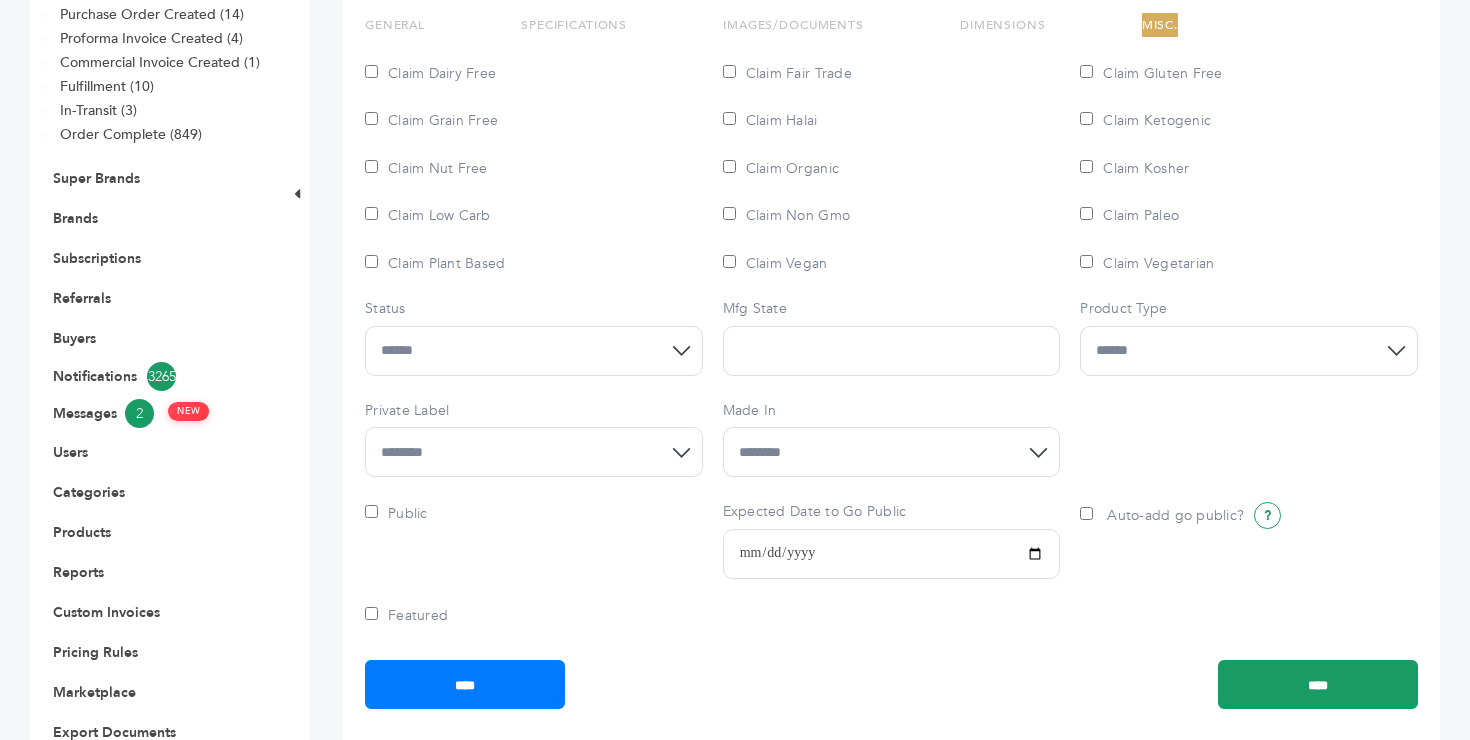 scroll, scrollTop: 369, scrollLeft: 0, axis: vertical 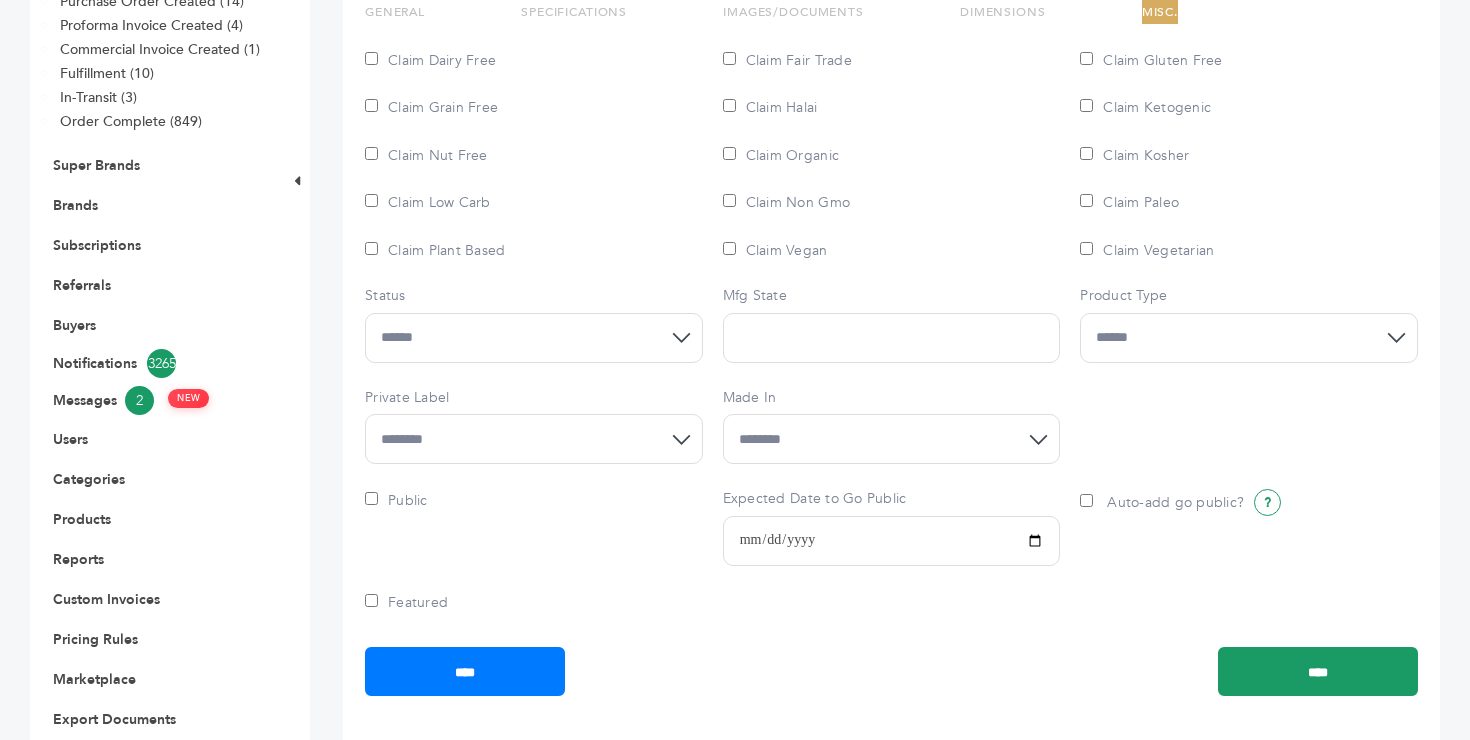 click on "**********" at bounding box center [1249, 338] 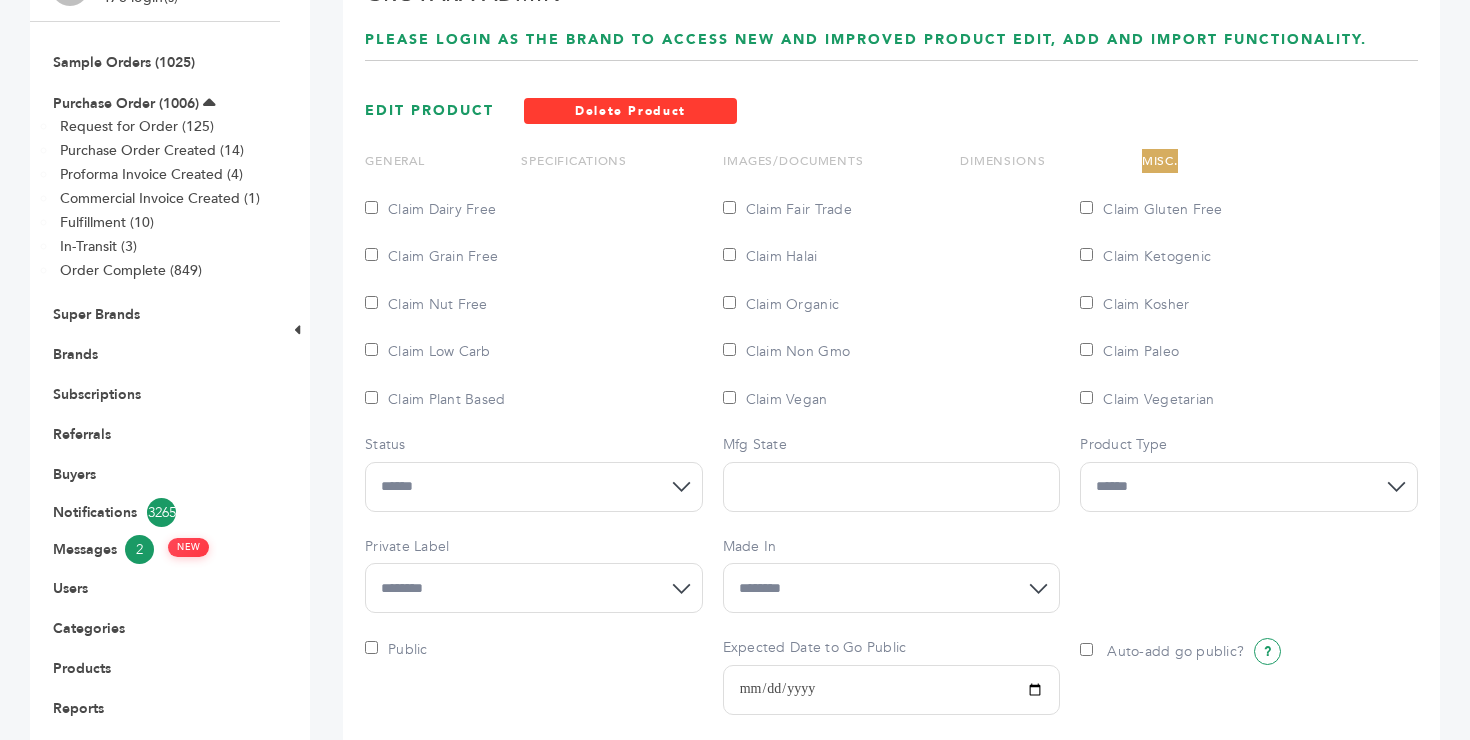 scroll, scrollTop: 222, scrollLeft: 0, axis: vertical 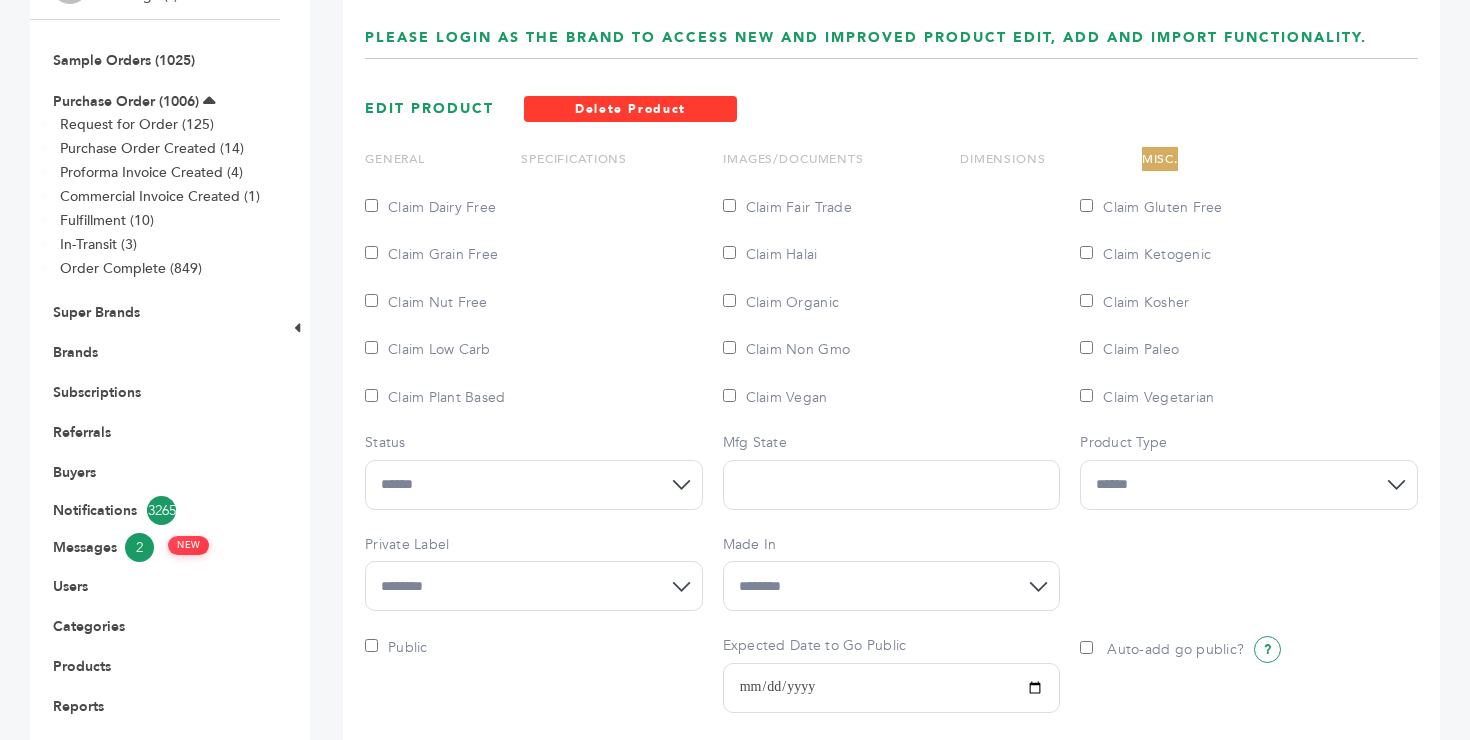 click on "GENERAL" at bounding box center (395, 159) 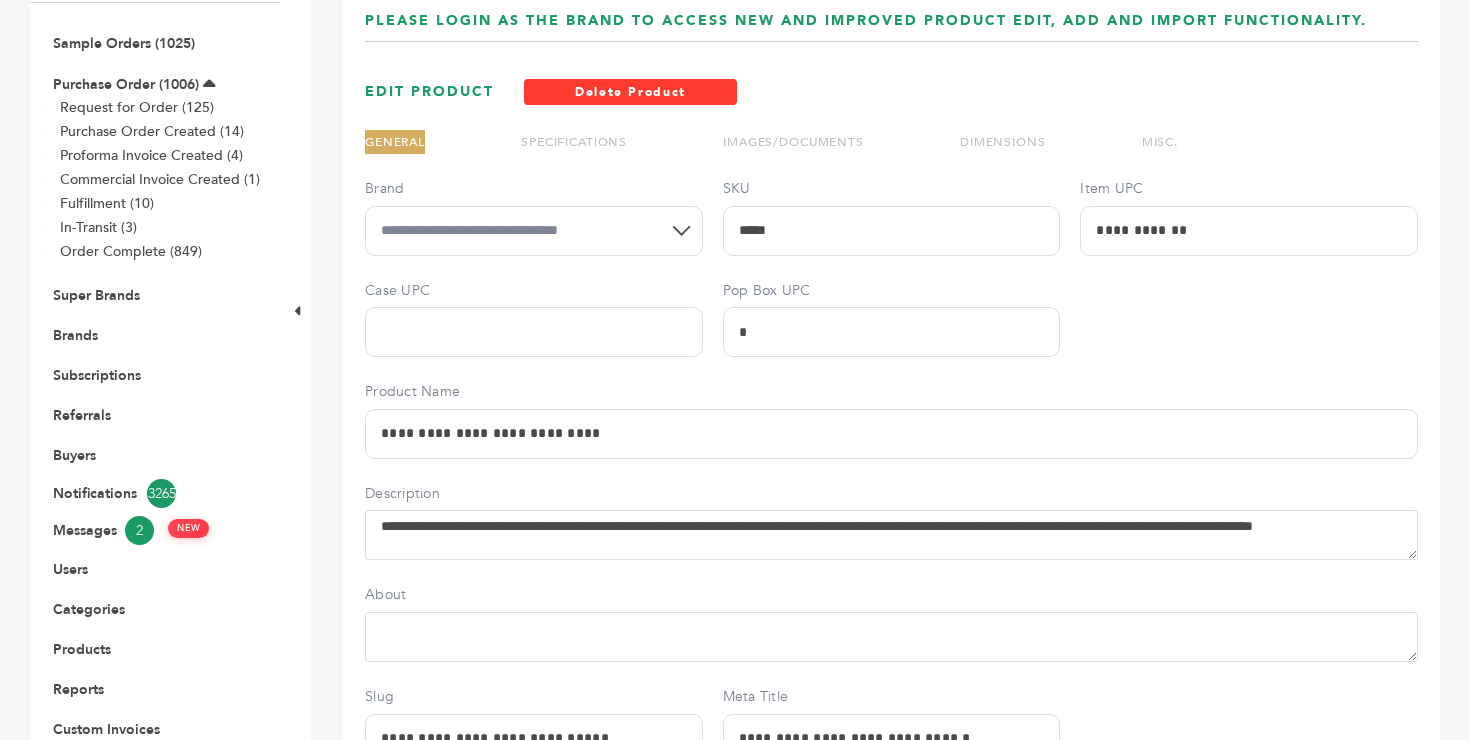 scroll, scrollTop: 233, scrollLeft: 0, axis: vertical 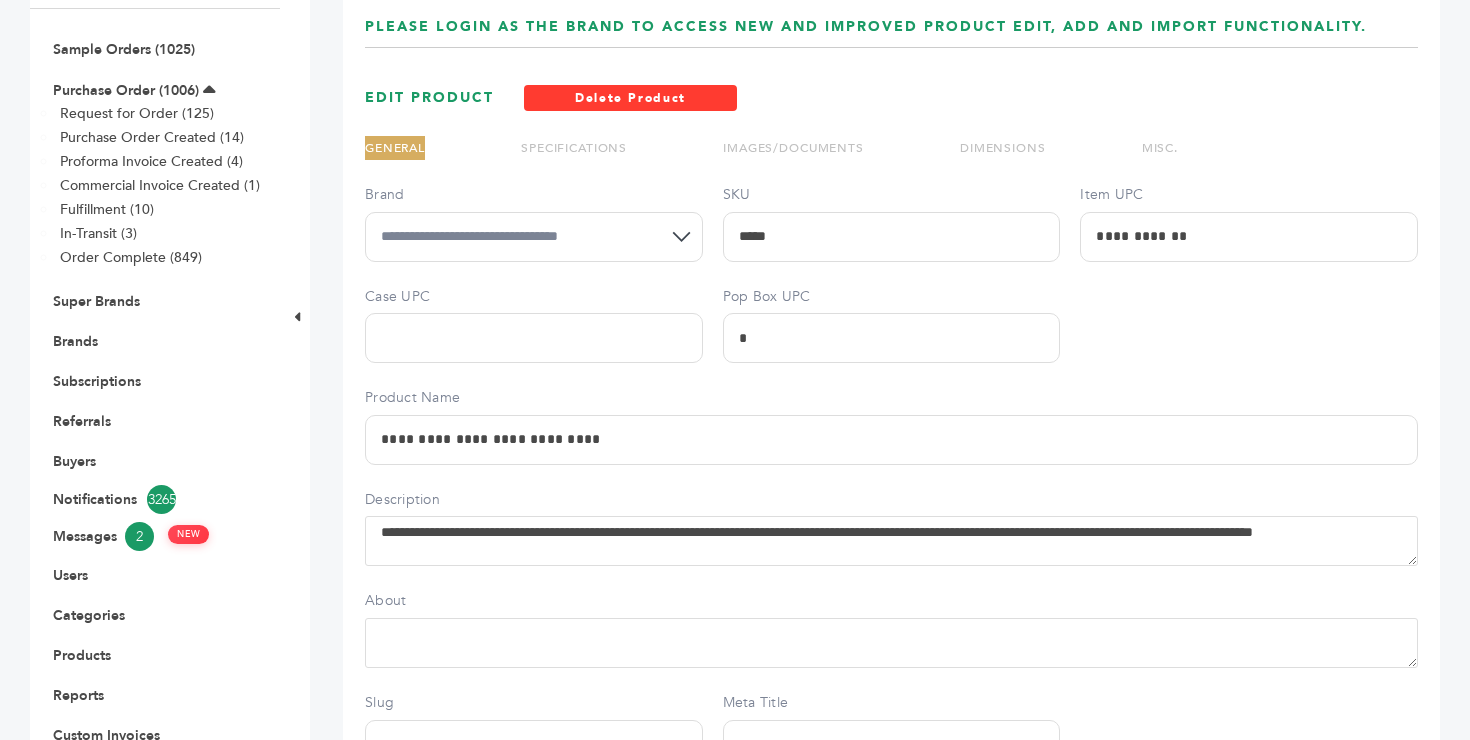 click on "SPECIFICATIONS" at bounding box center (574, 148) 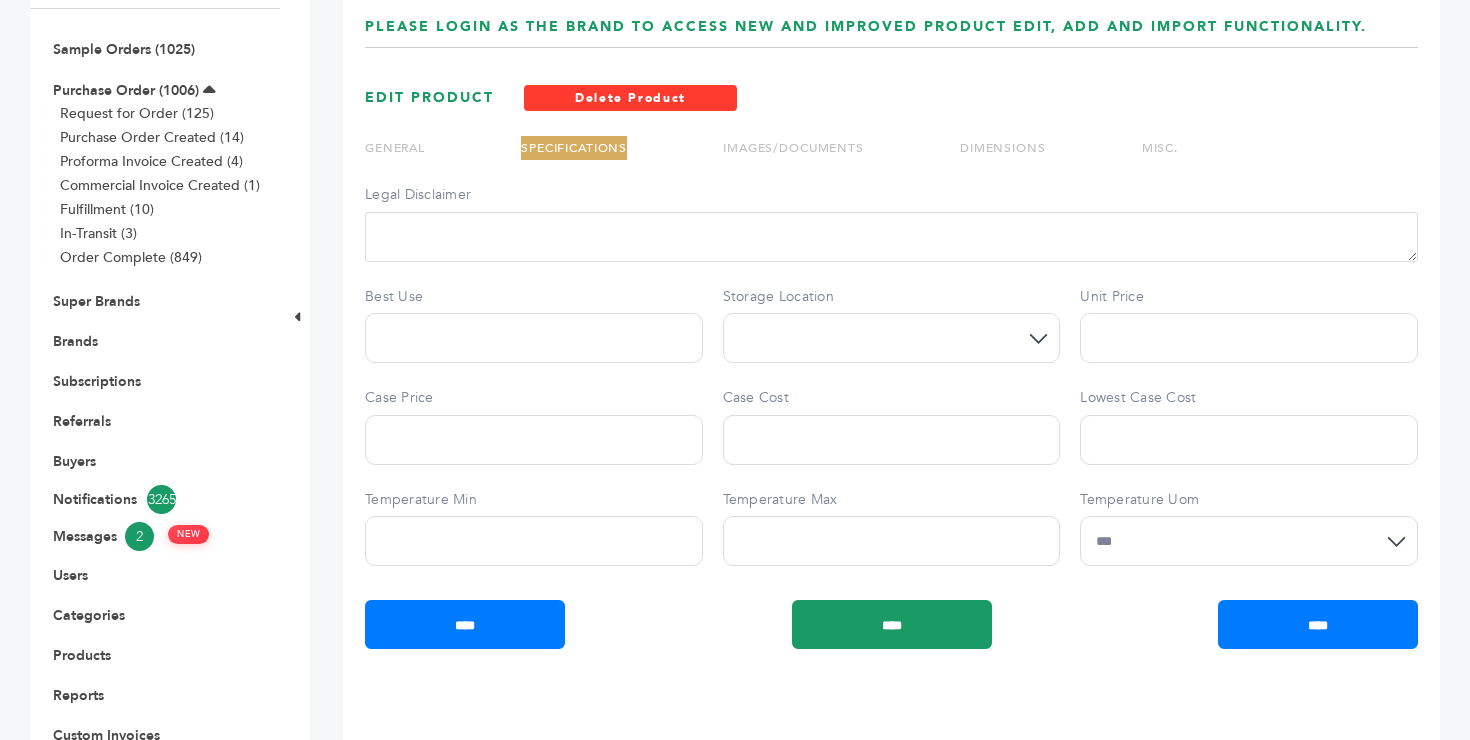 click on "IMAGES/DOCUMENTS" at bounding box center (793, 148) 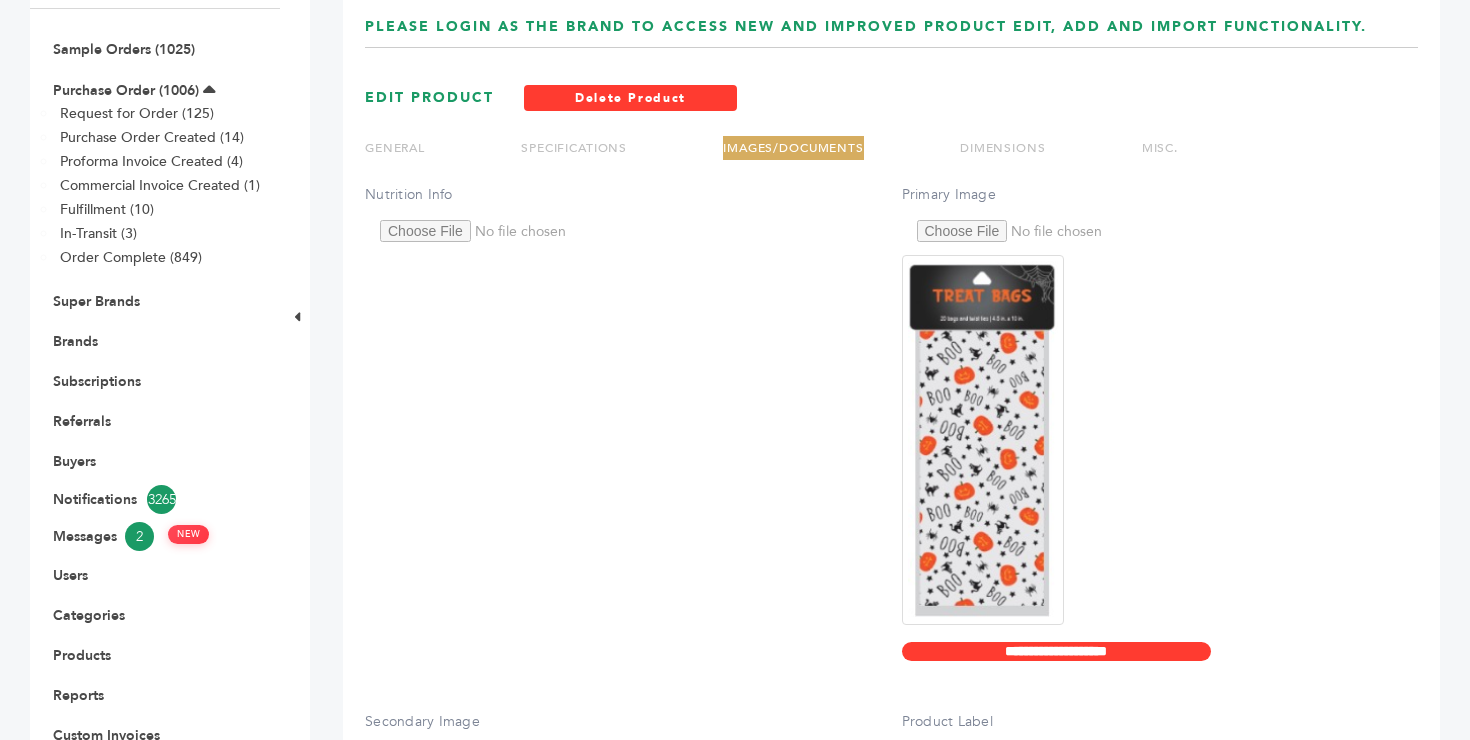 click on "DIMENSIONS" at bounding box center (1003, 148) 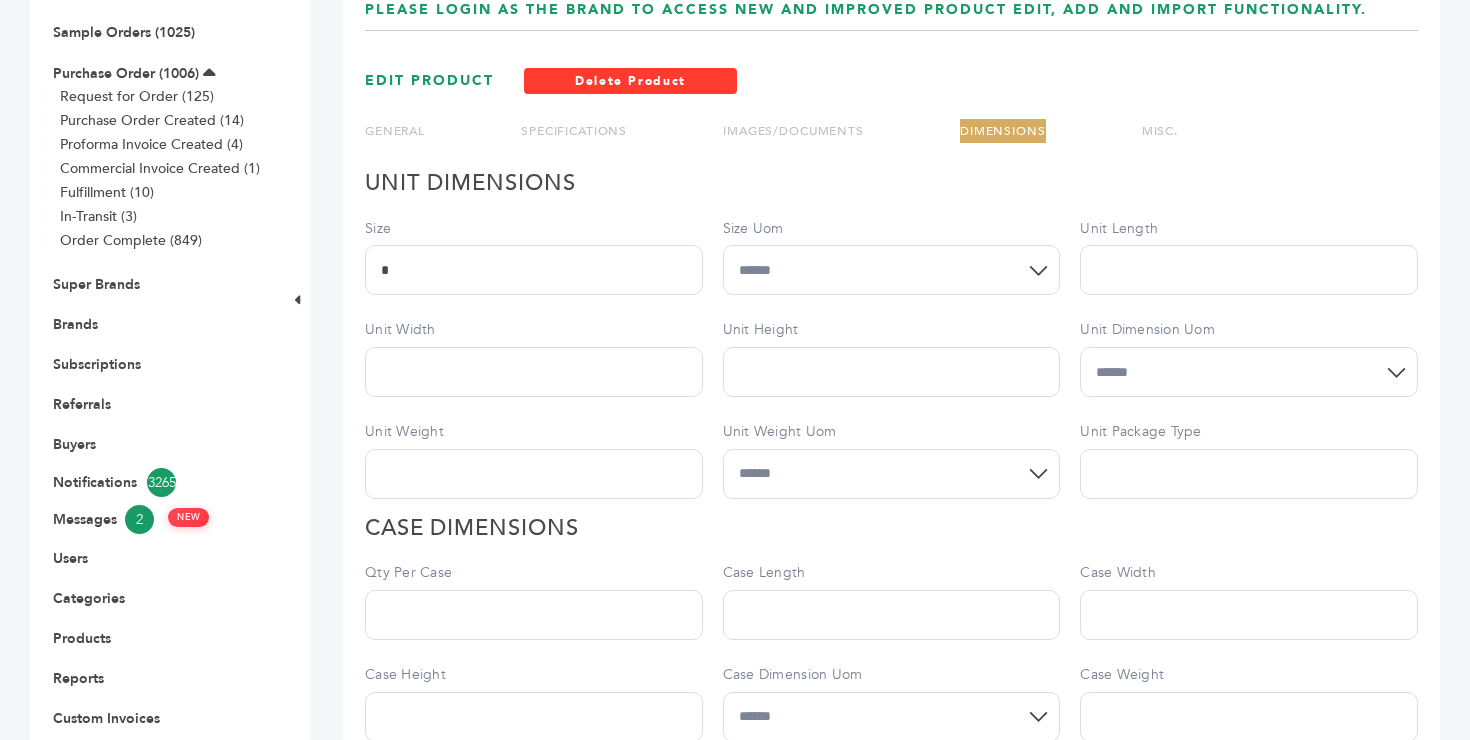 scroll, scrollTop: 251, scrollLeft: 0, axis: vertical 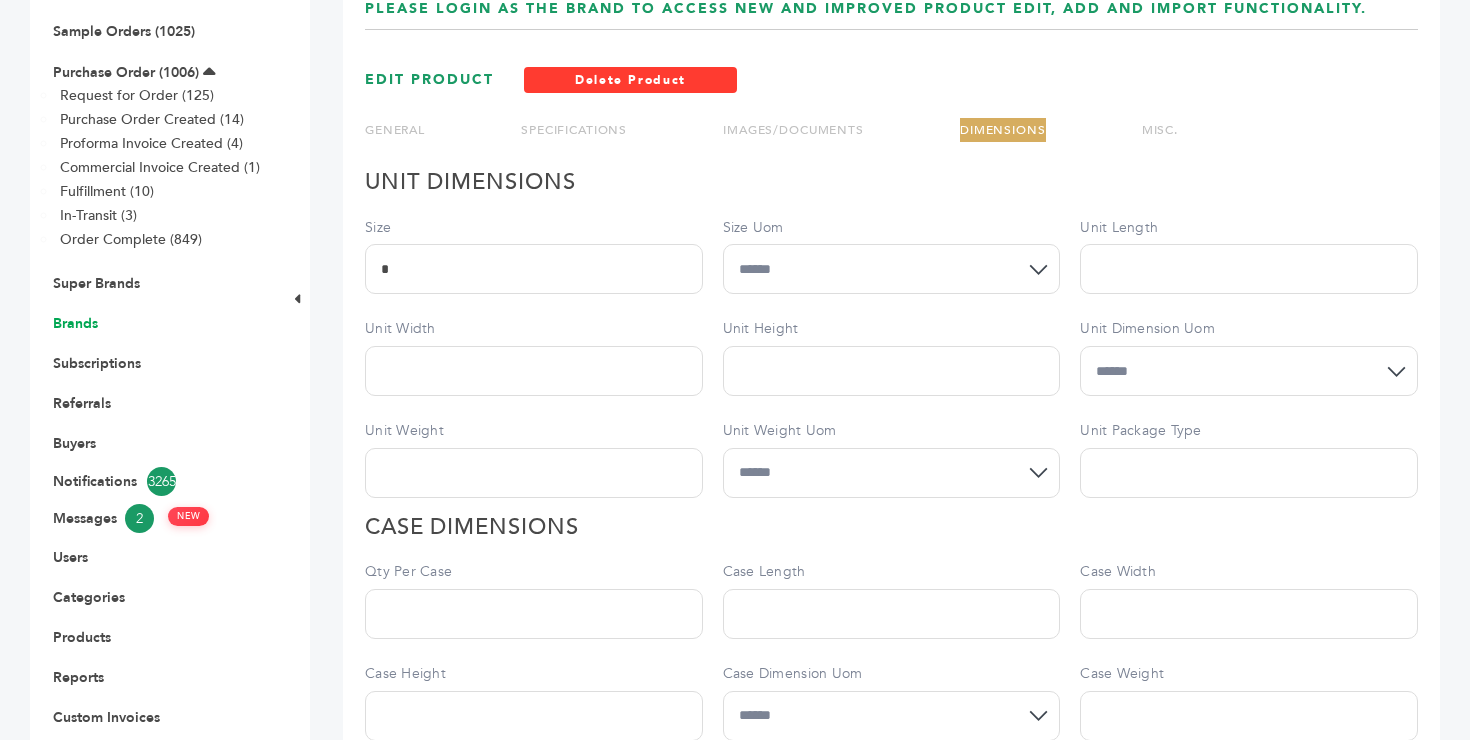 click on "Brands" at bounding box center (75, 323) 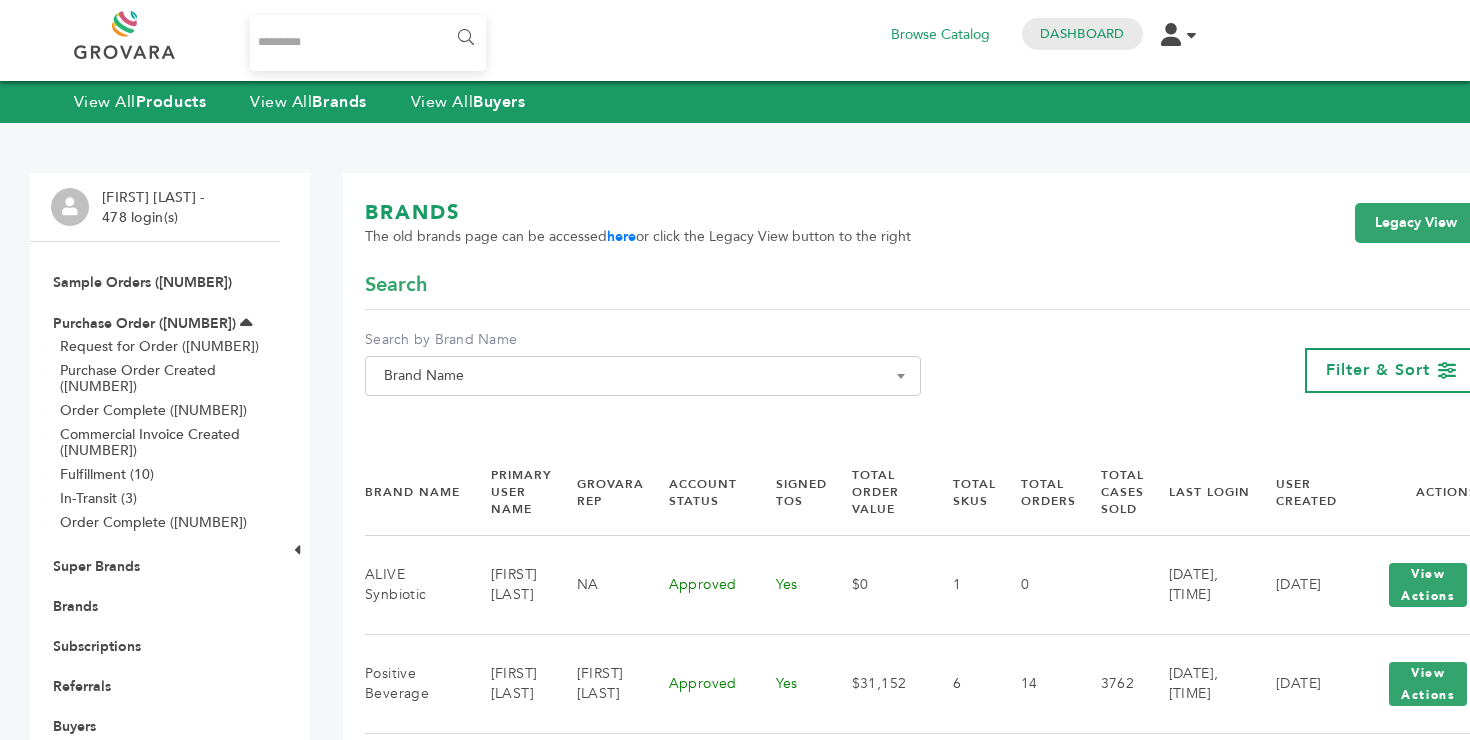 scroll, scrollTop: 0, scrollLeft: 0, axis: both 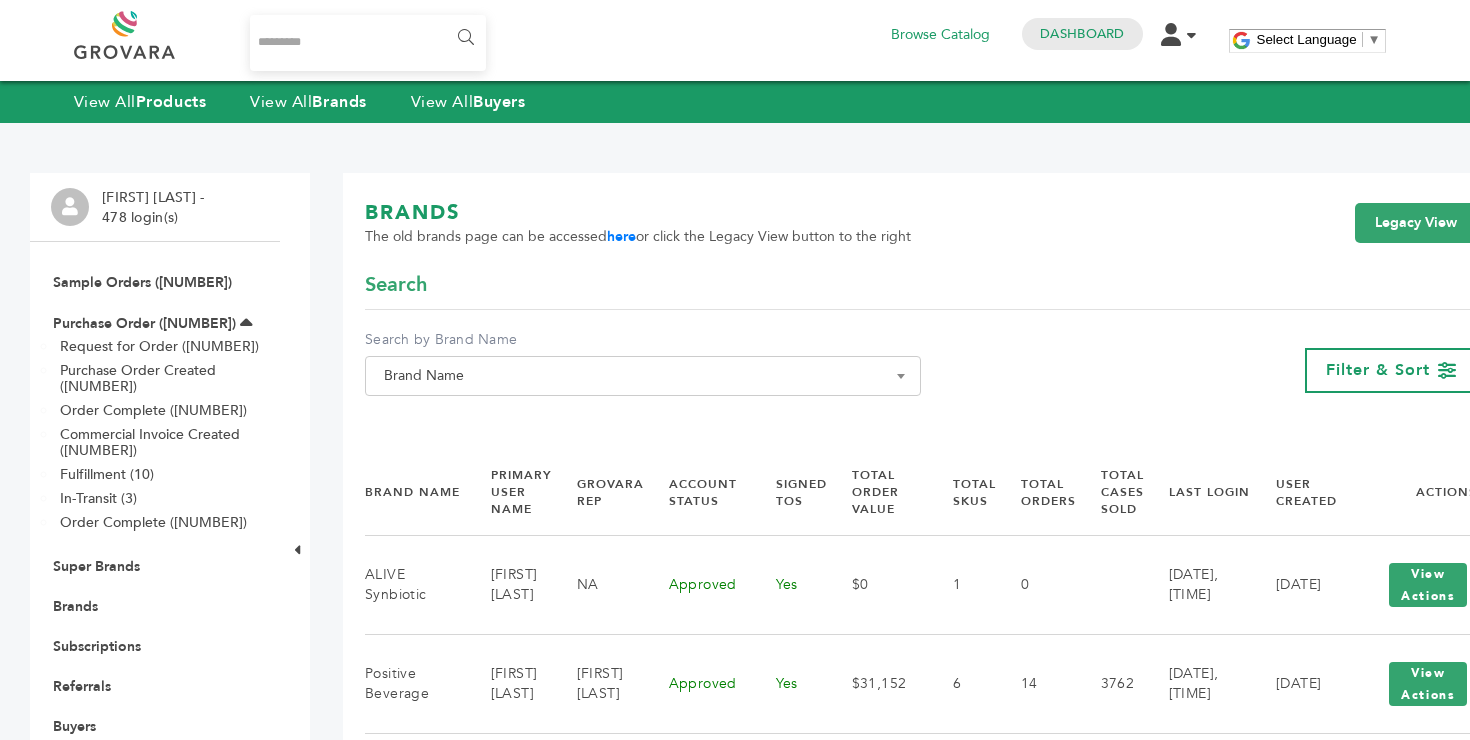 click on "Brand Name" at bounding box center [643, 376] 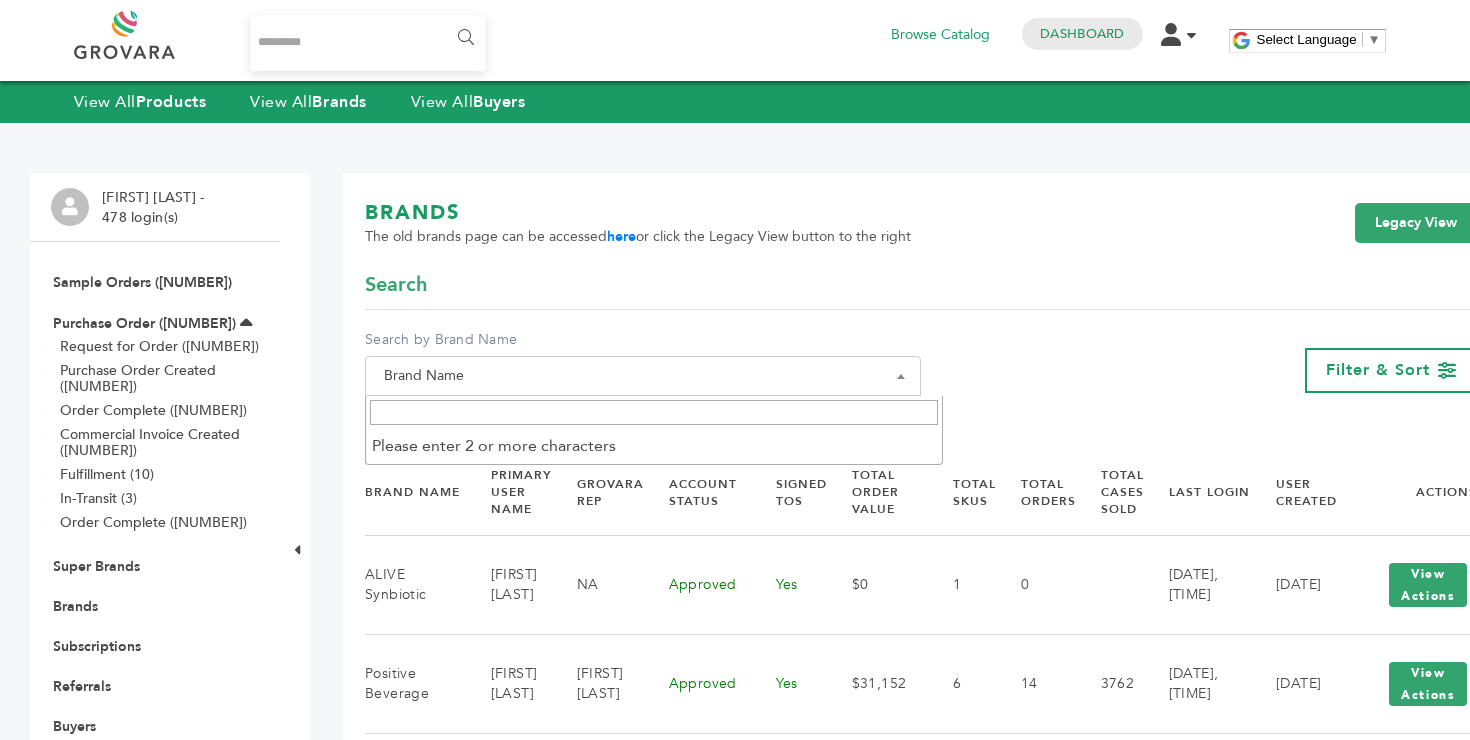 click at bounding box center [654, 412] 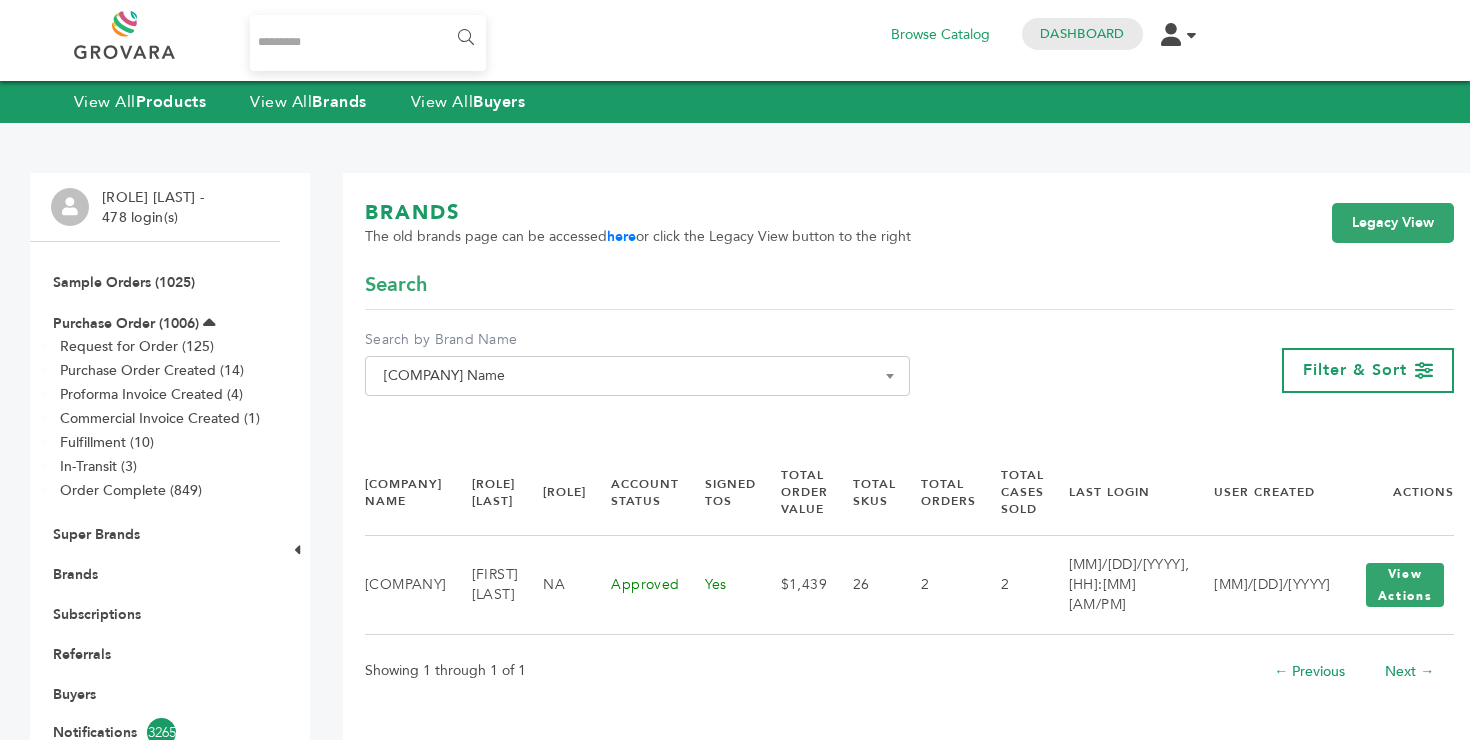 scroll, scrollTop: 0, scrollLeft: 0, axis: both 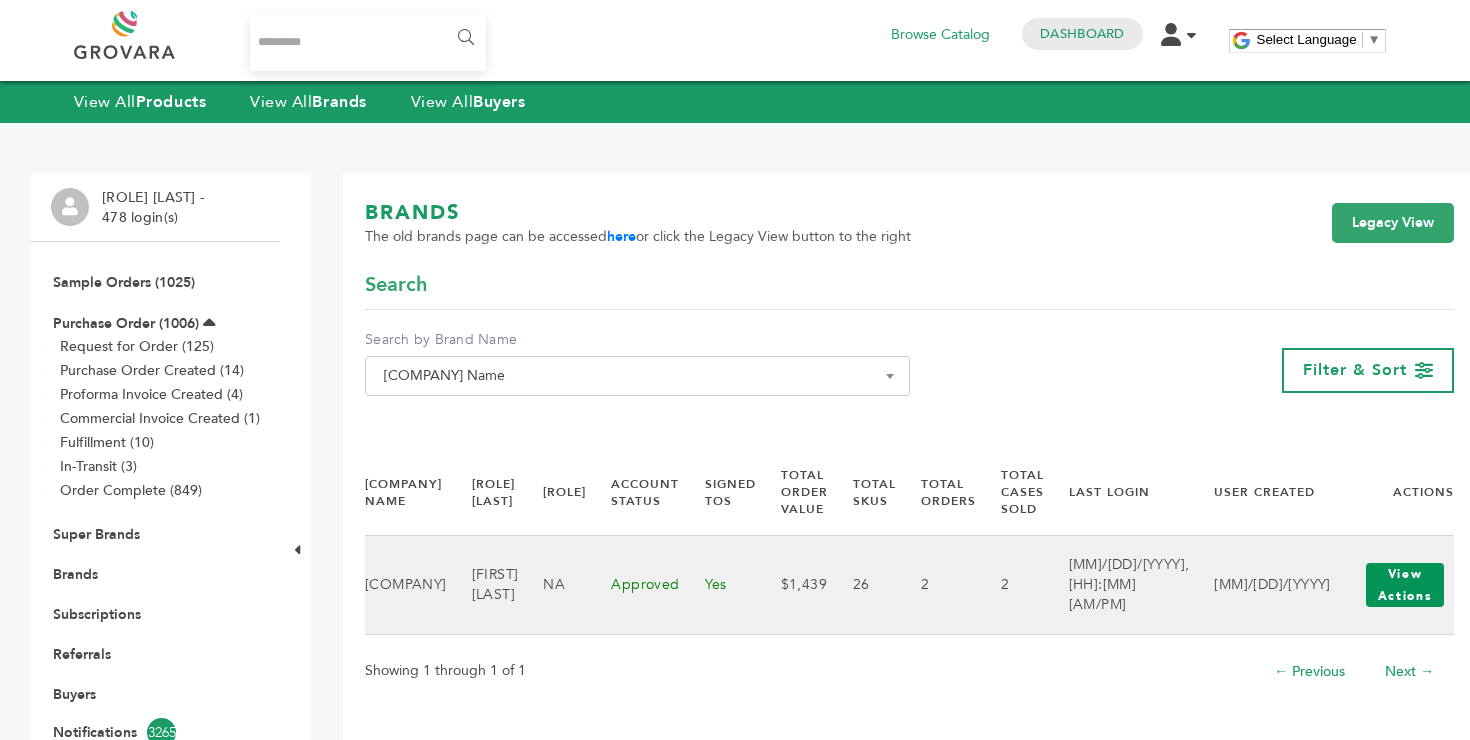 click on "View Actions" at bounding box center [1405, 585] 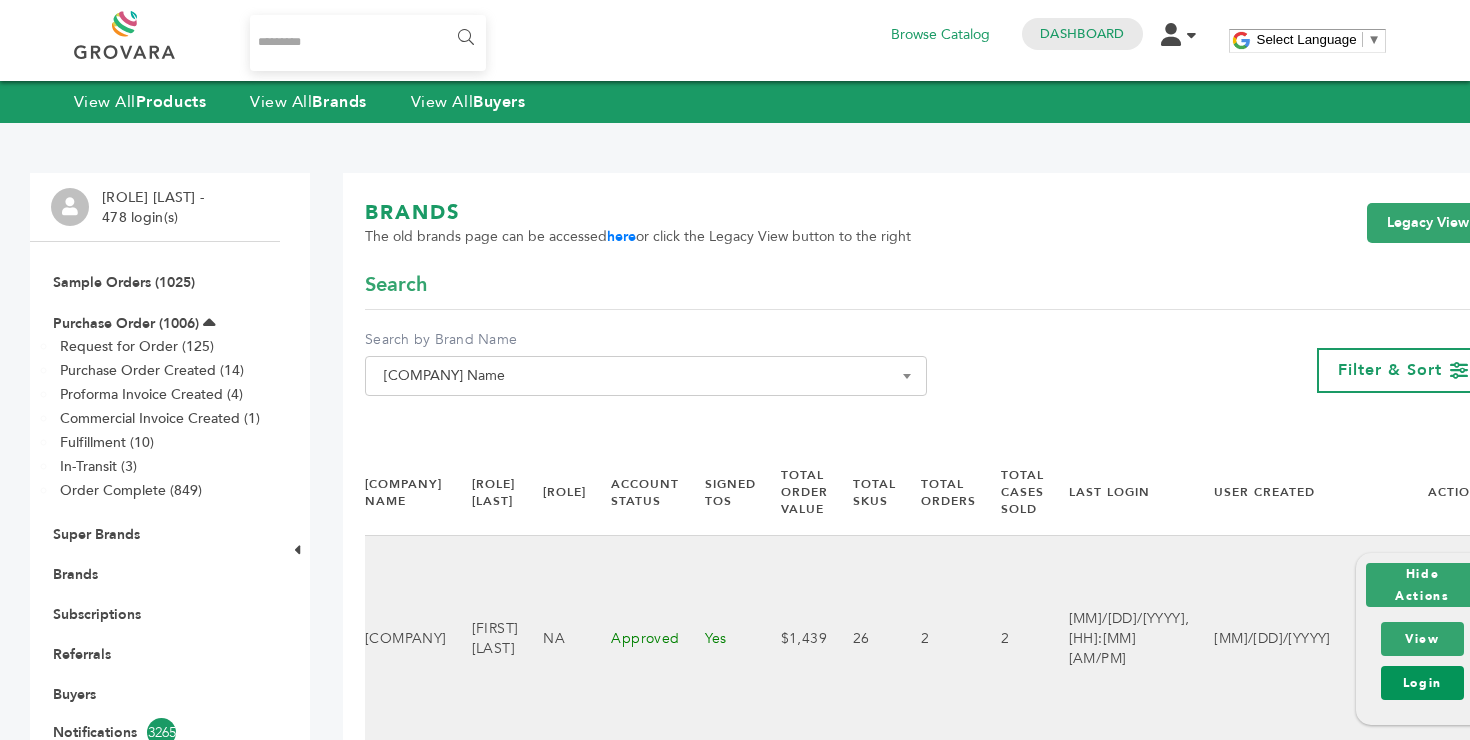 click on "Login" at bounding box center (1422, 683) 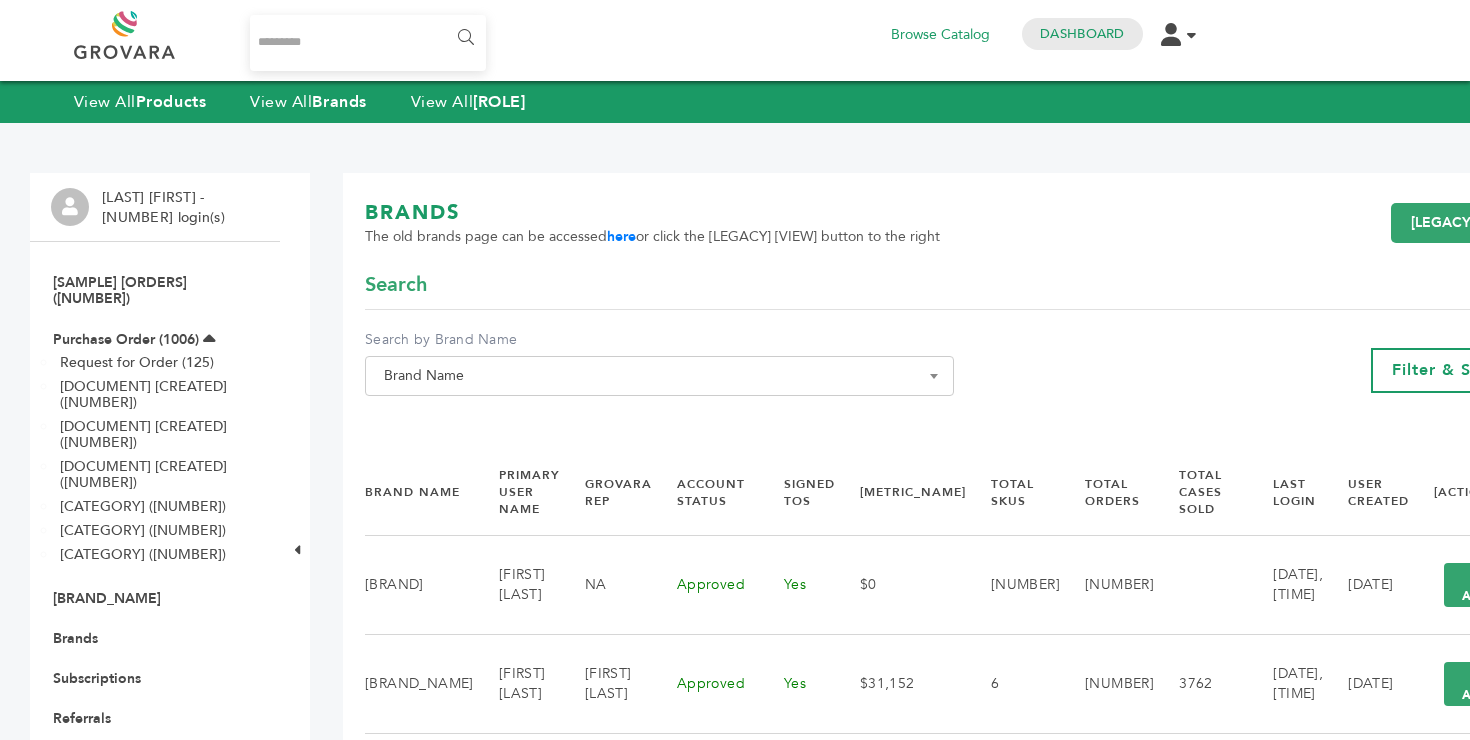 scroll, scrollTop: 0, scrollLeft: 0, axis: both 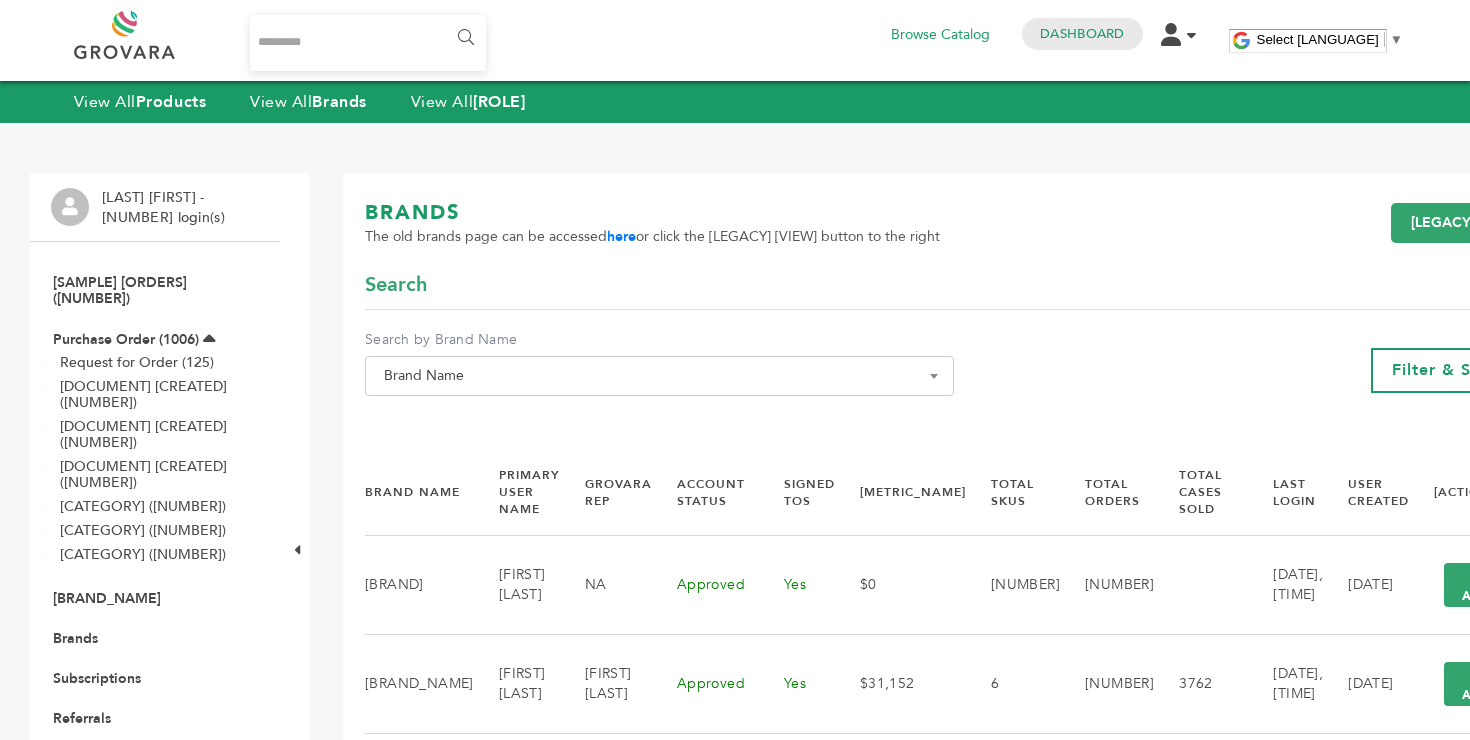 click at bounding box center [368, 43] 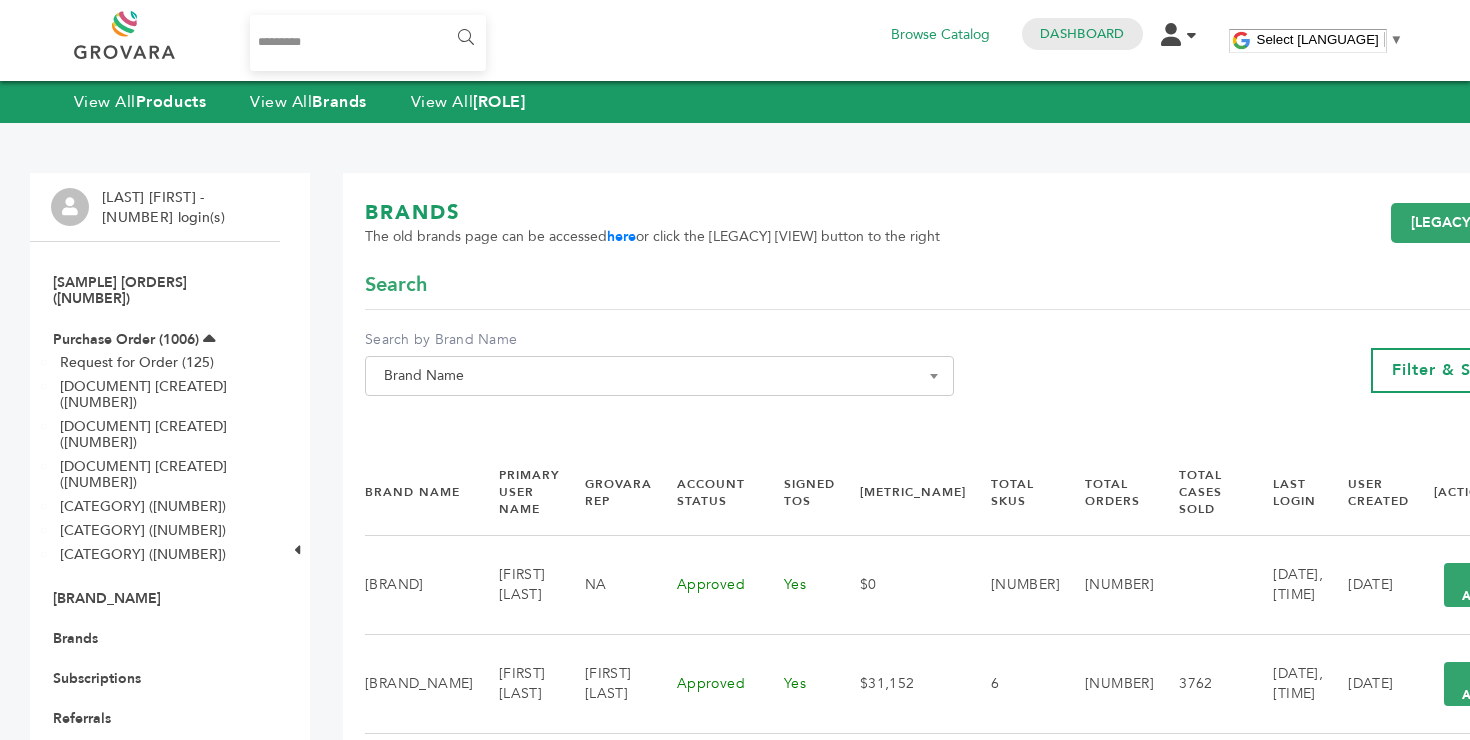 type on "*********" 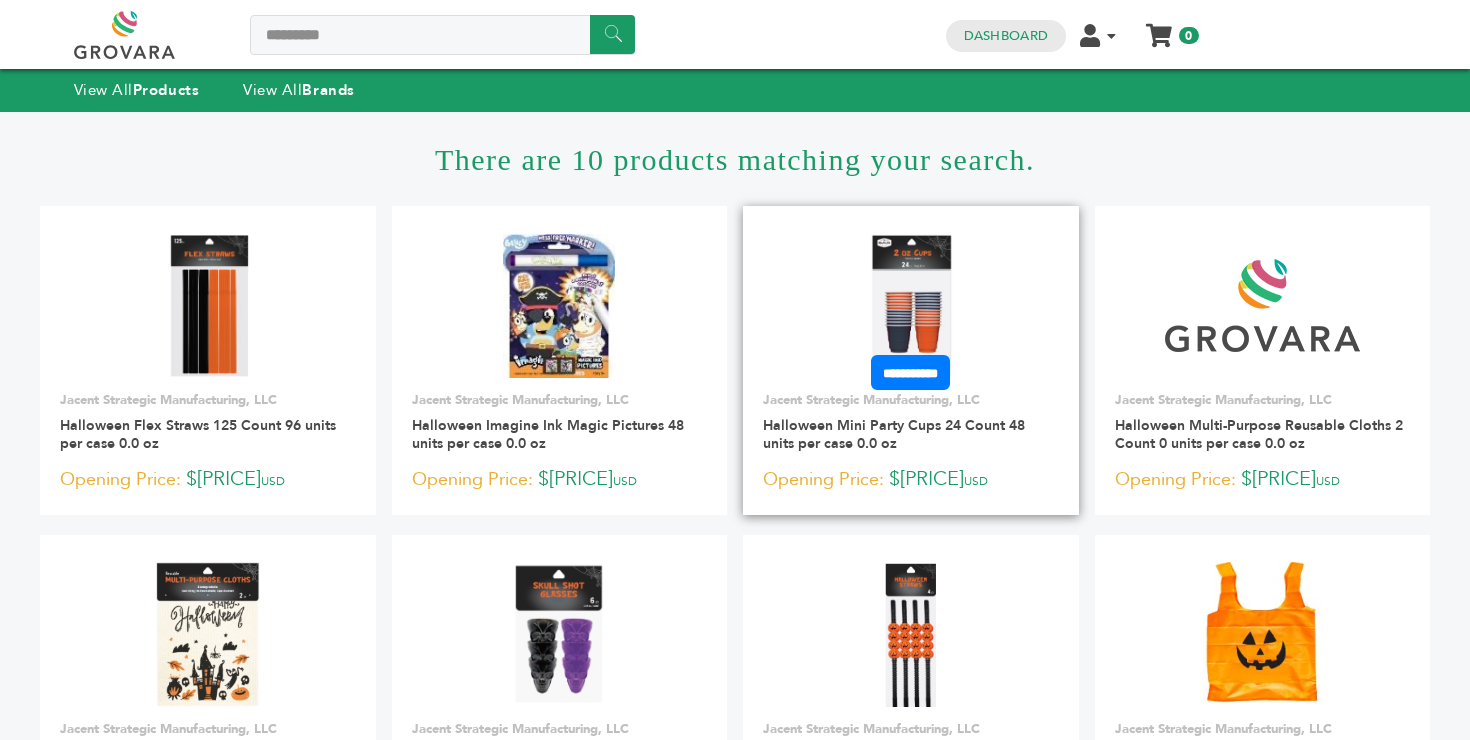 scroll, scrollTop: 51, scrollLeft: 0, axis: vertical 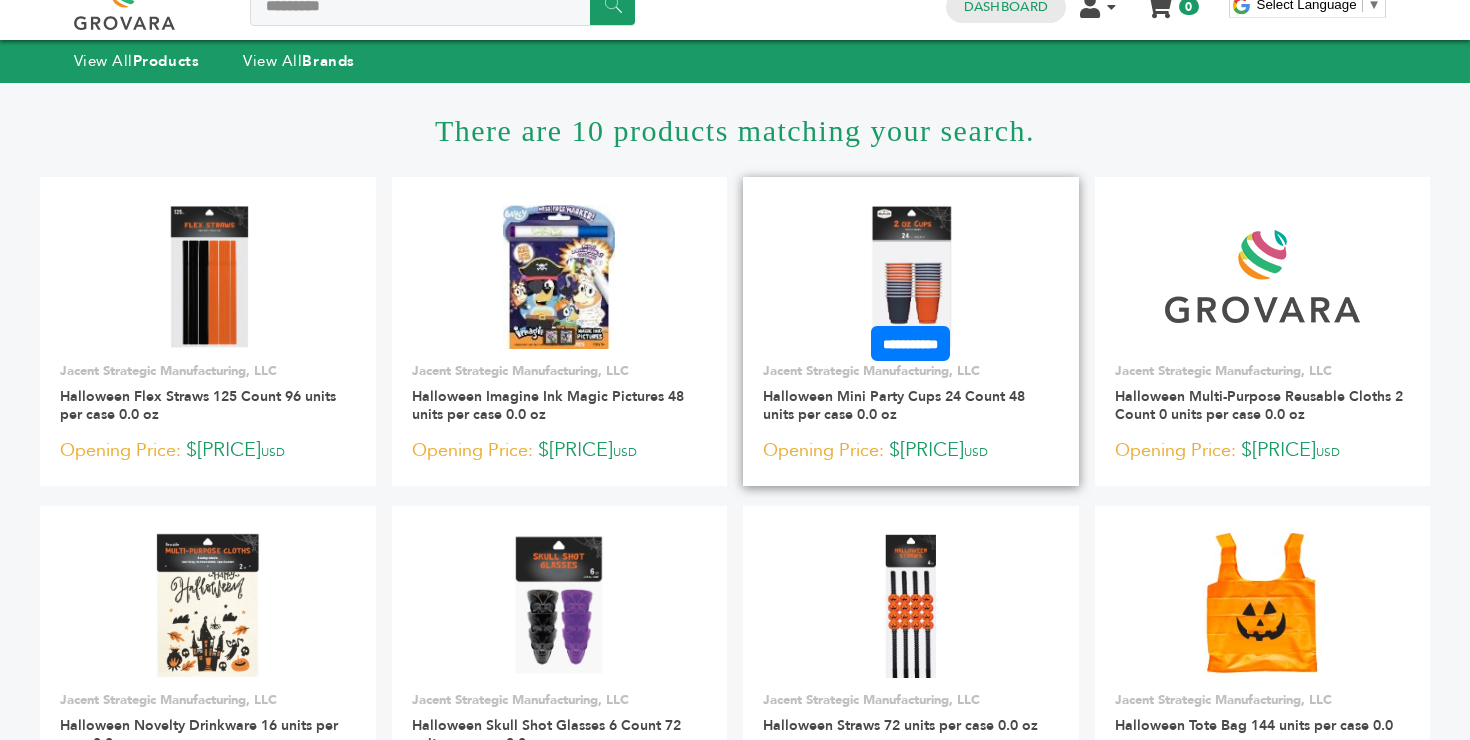 click at bounding box center [911, 277] 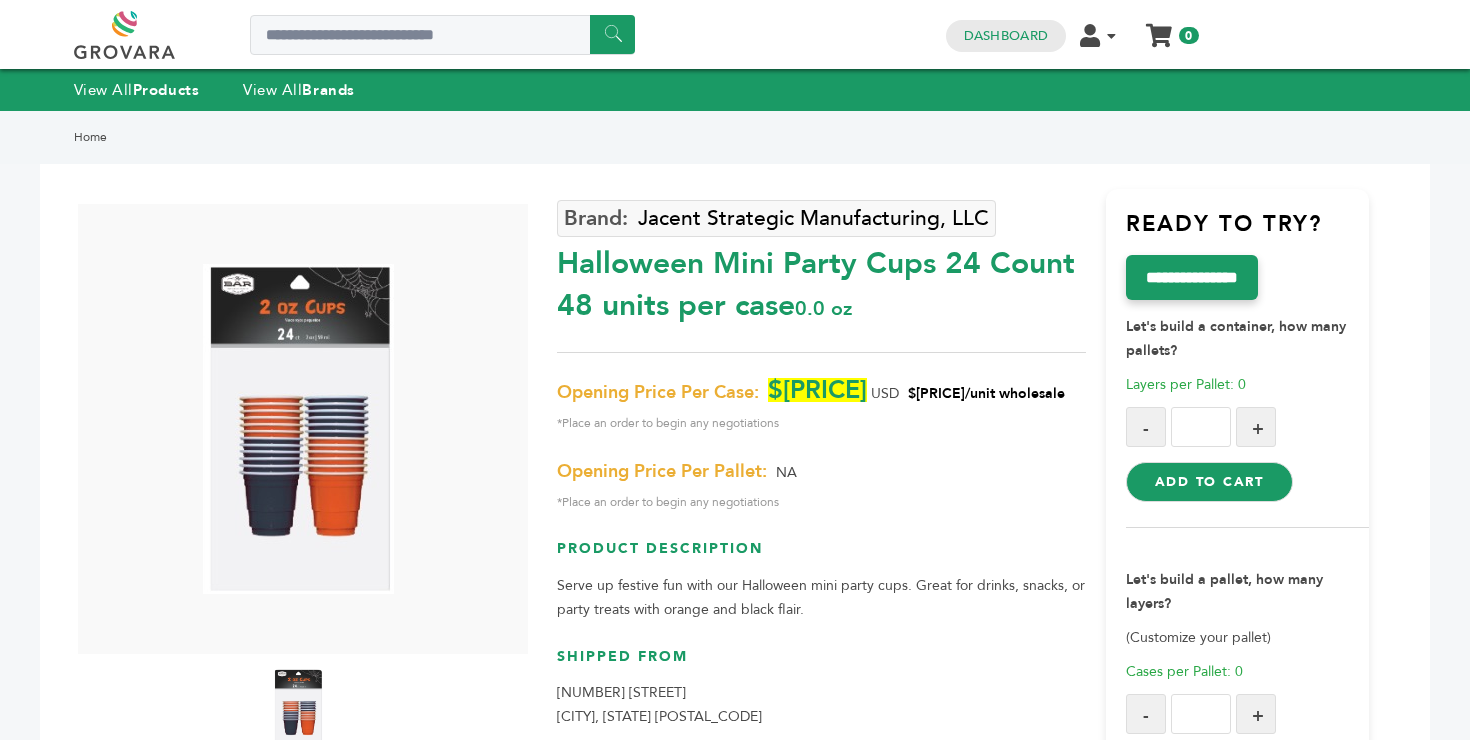 scroll, scrollTop: 0, scrollLeft: 0, axis: both 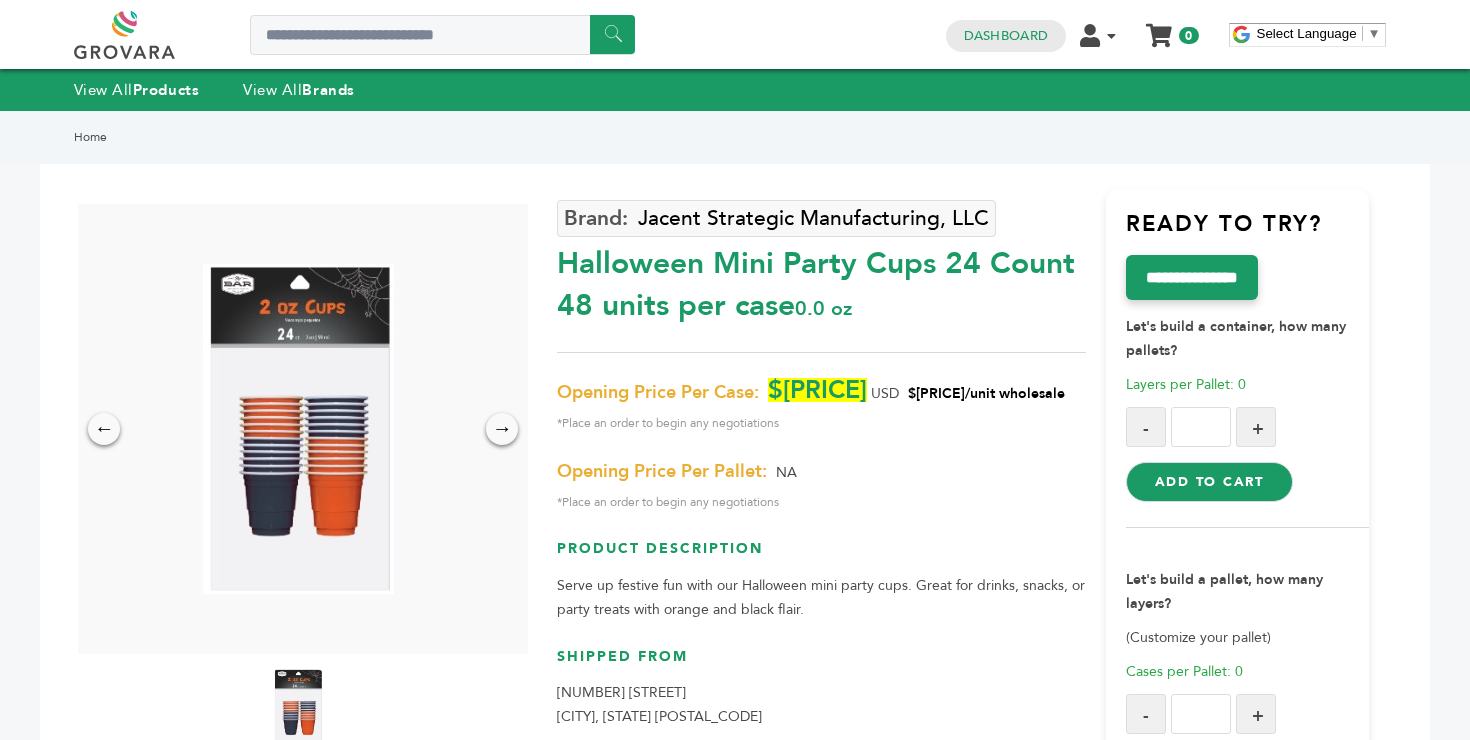 click on "Halloween Mini Party Cups 24 Count 48 units per case                         0.0 oz" at bounding box center (821, 280) 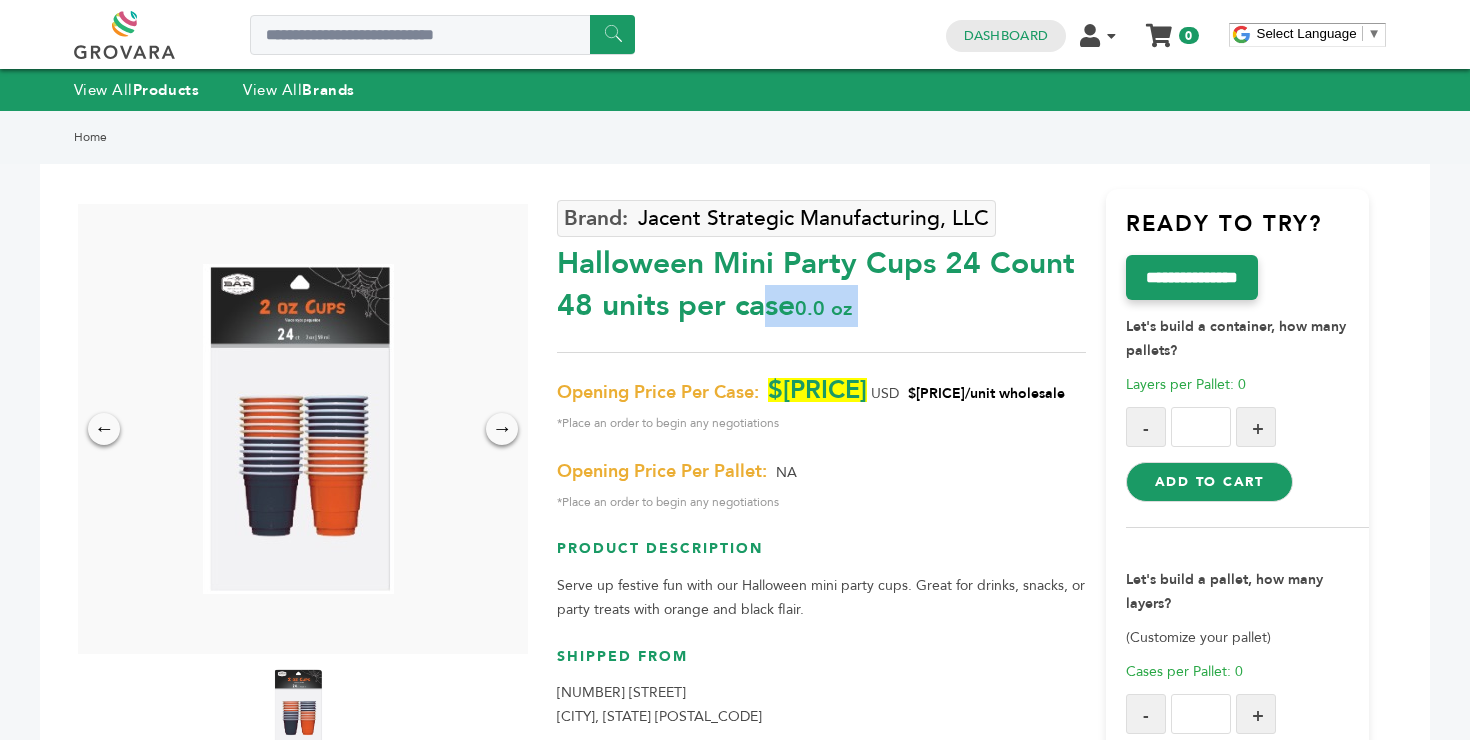 click on "Halloween Mini Party Cups 24 Count 48 units per case                         0.0 oz" at bounding box center (821, 280) 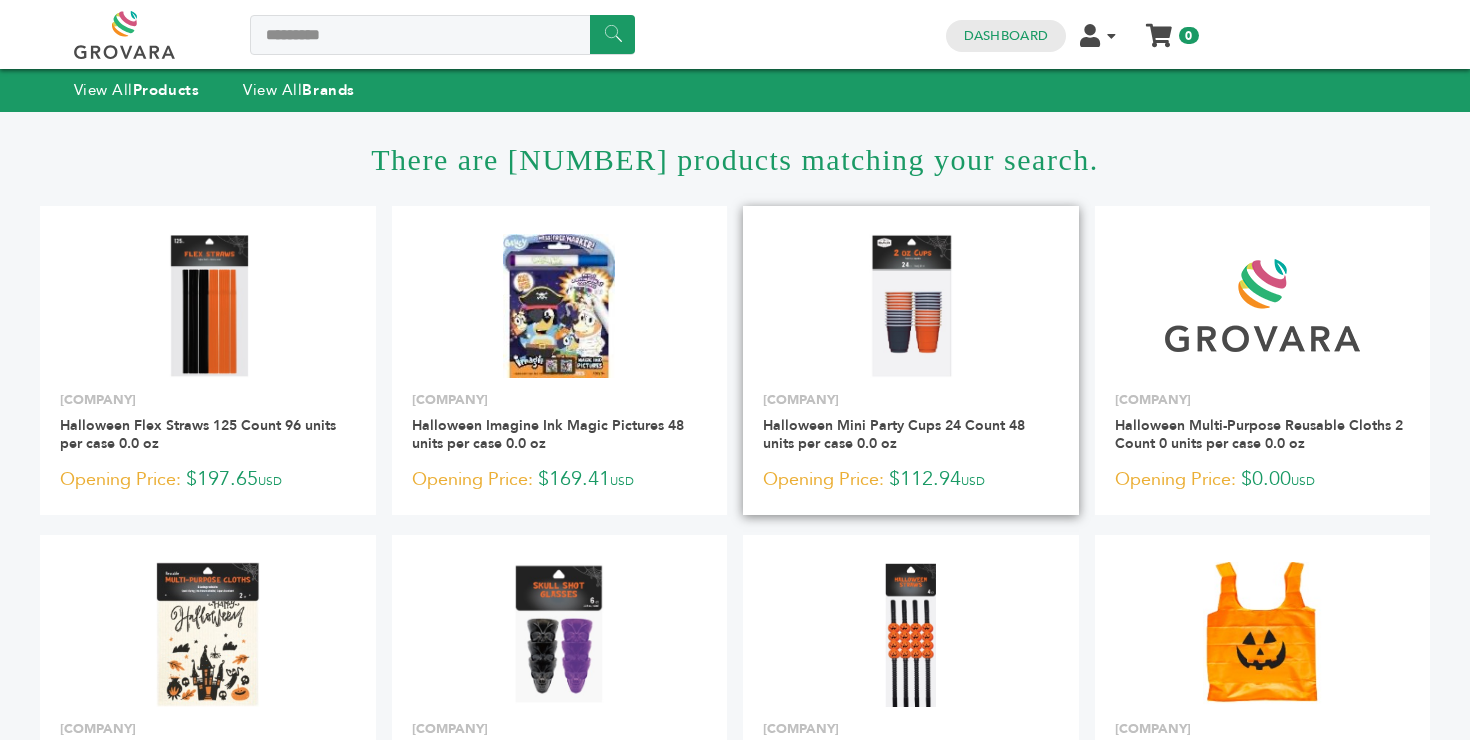 scroll, scrollTop: 29, scrollLeft: 0, axis: vertical 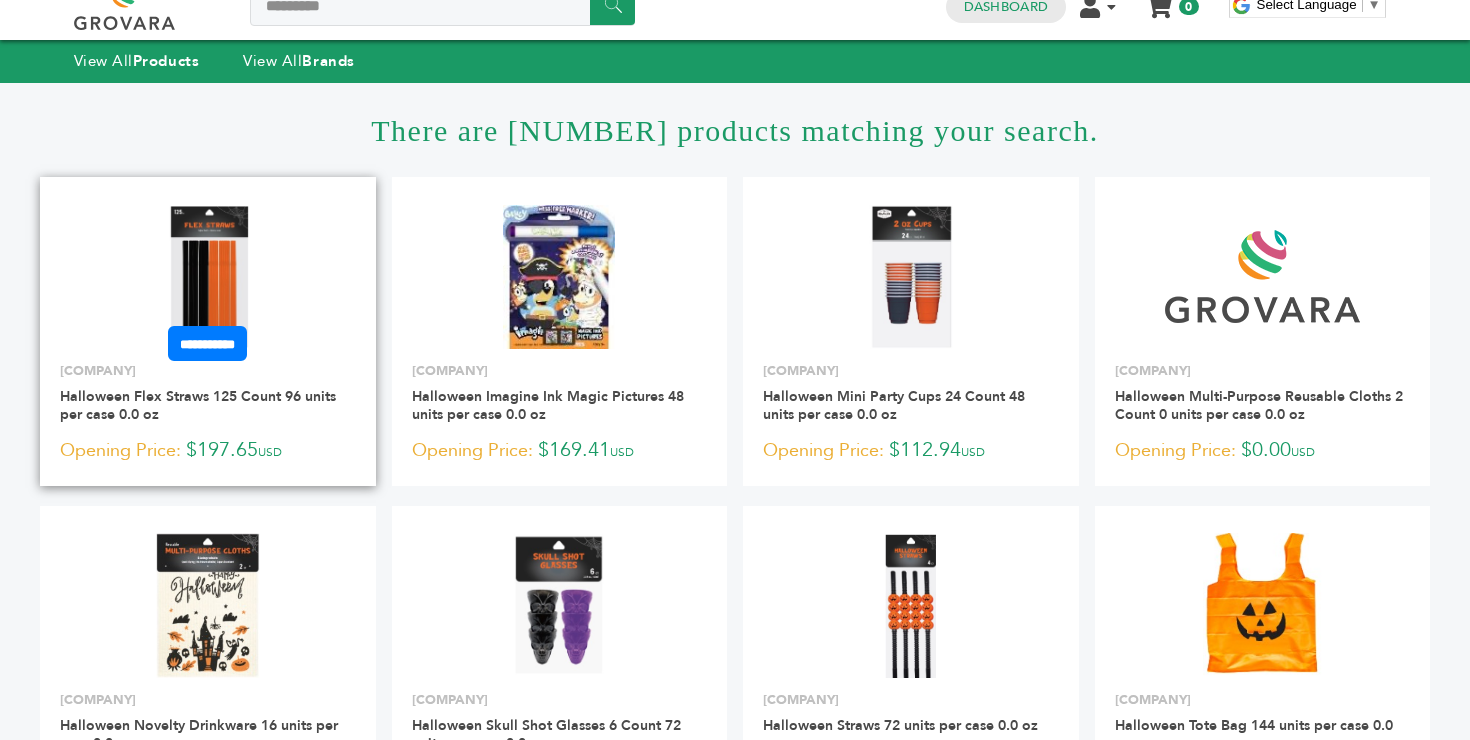 click at bounding box center [208, 277] 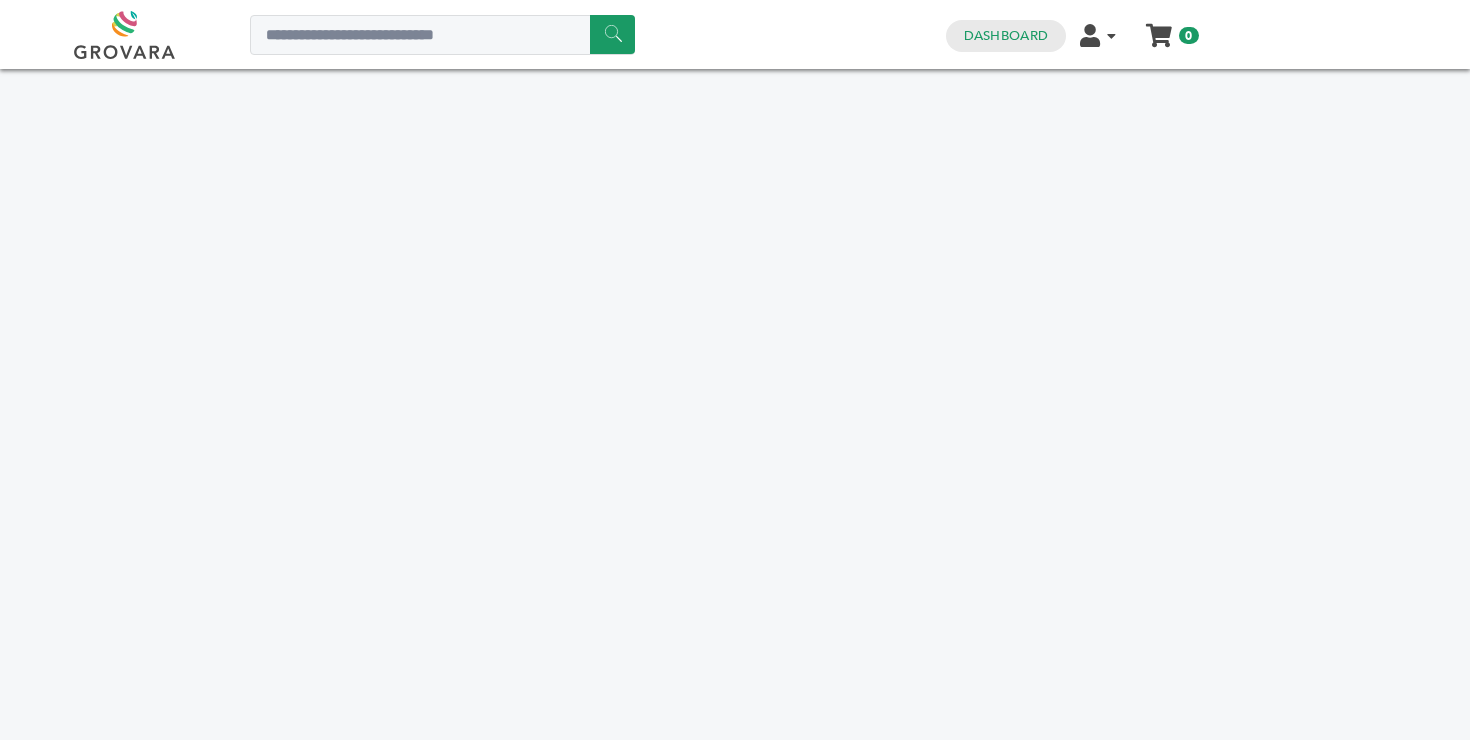 scroll, scrollTop: 0, scrollLeft: 0, axis: both 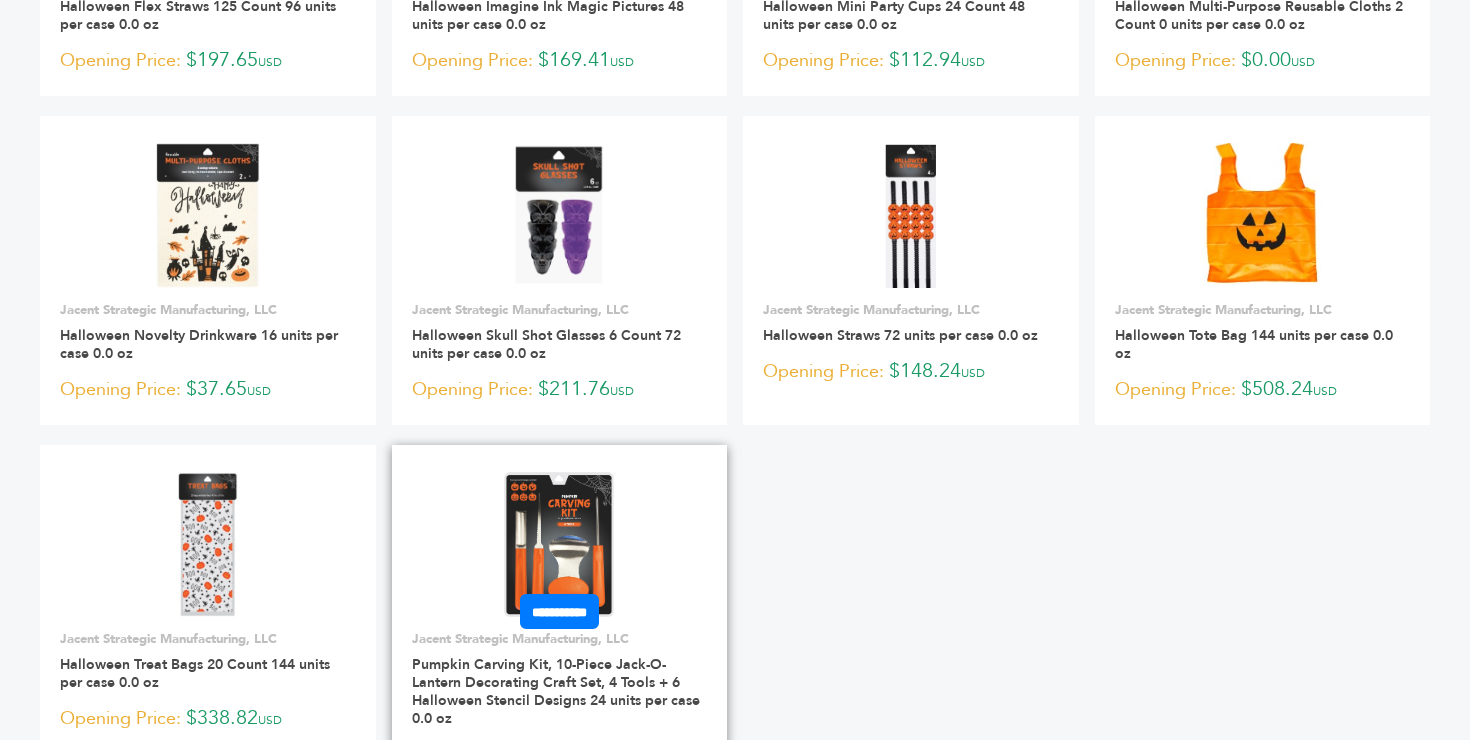 click at bounding box center [560, 545] 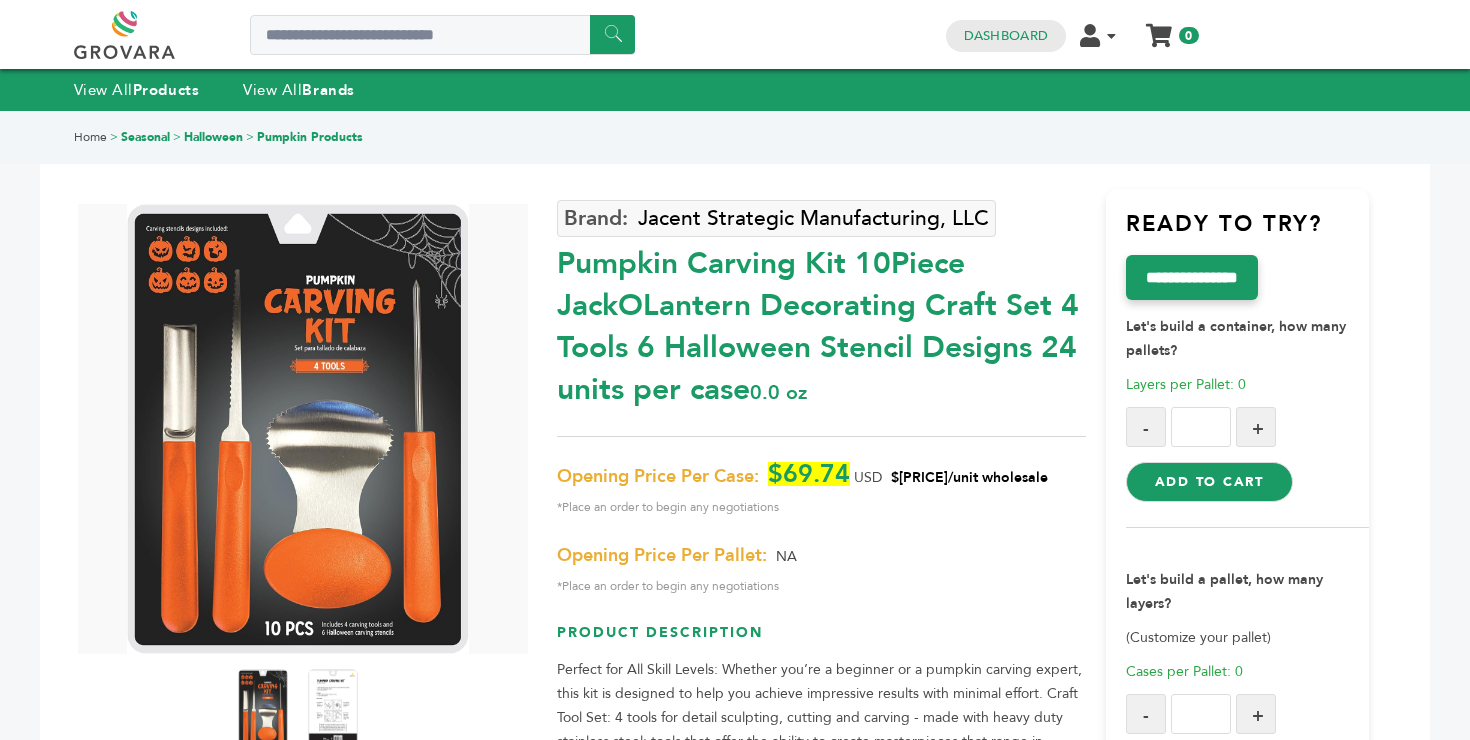 scroll, scrollTop: 0, scrollLeft: 0, axis: both 